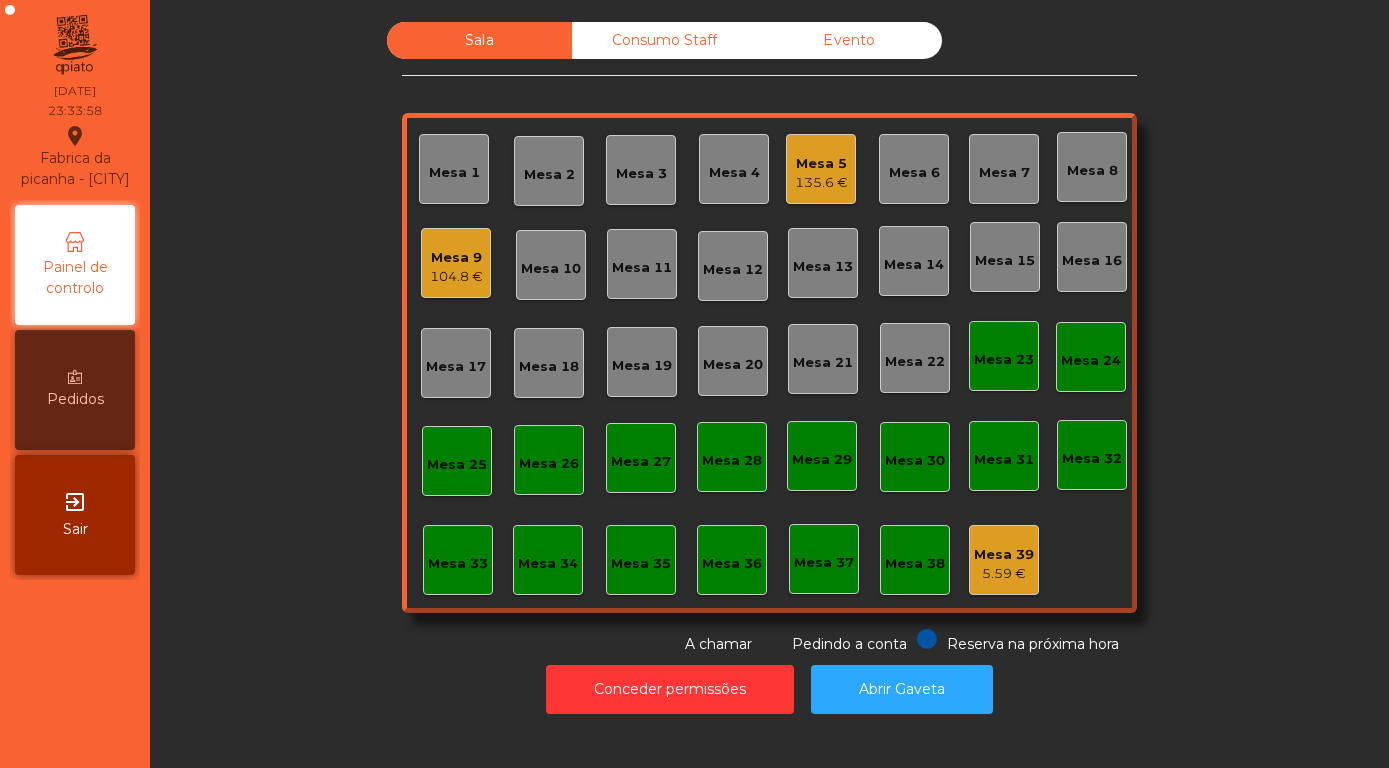 scroll, scrollTop: 0, scrollLeft: 0, axis: both 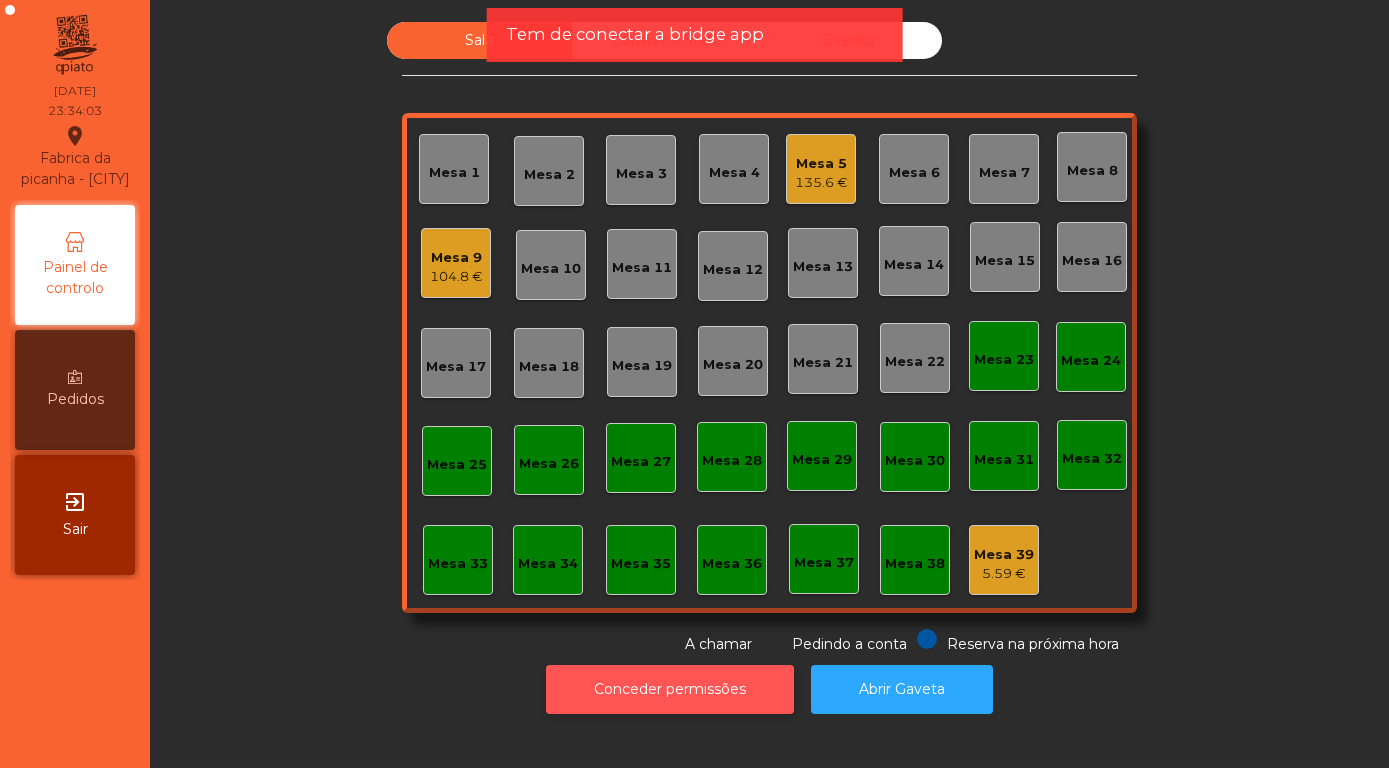 click on "Conceder permissões" 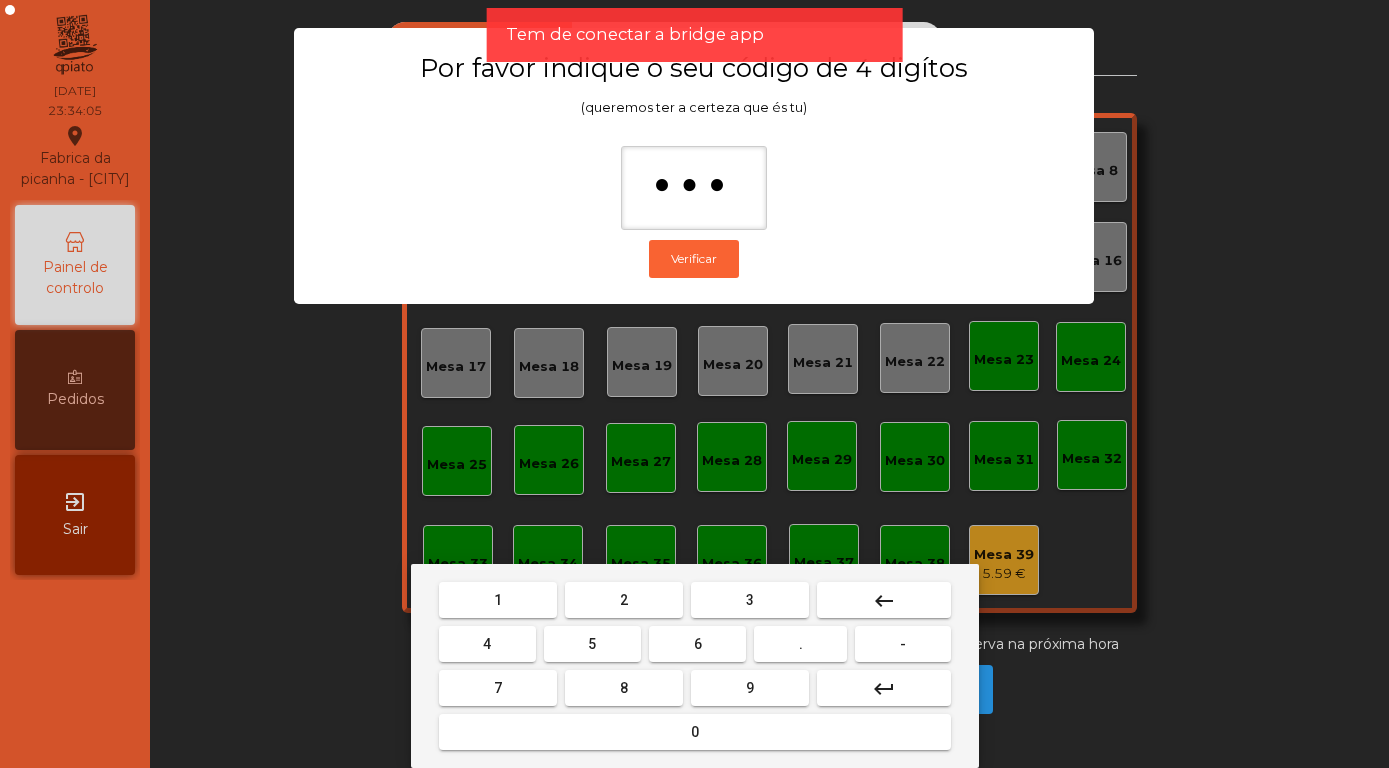 type on "****" 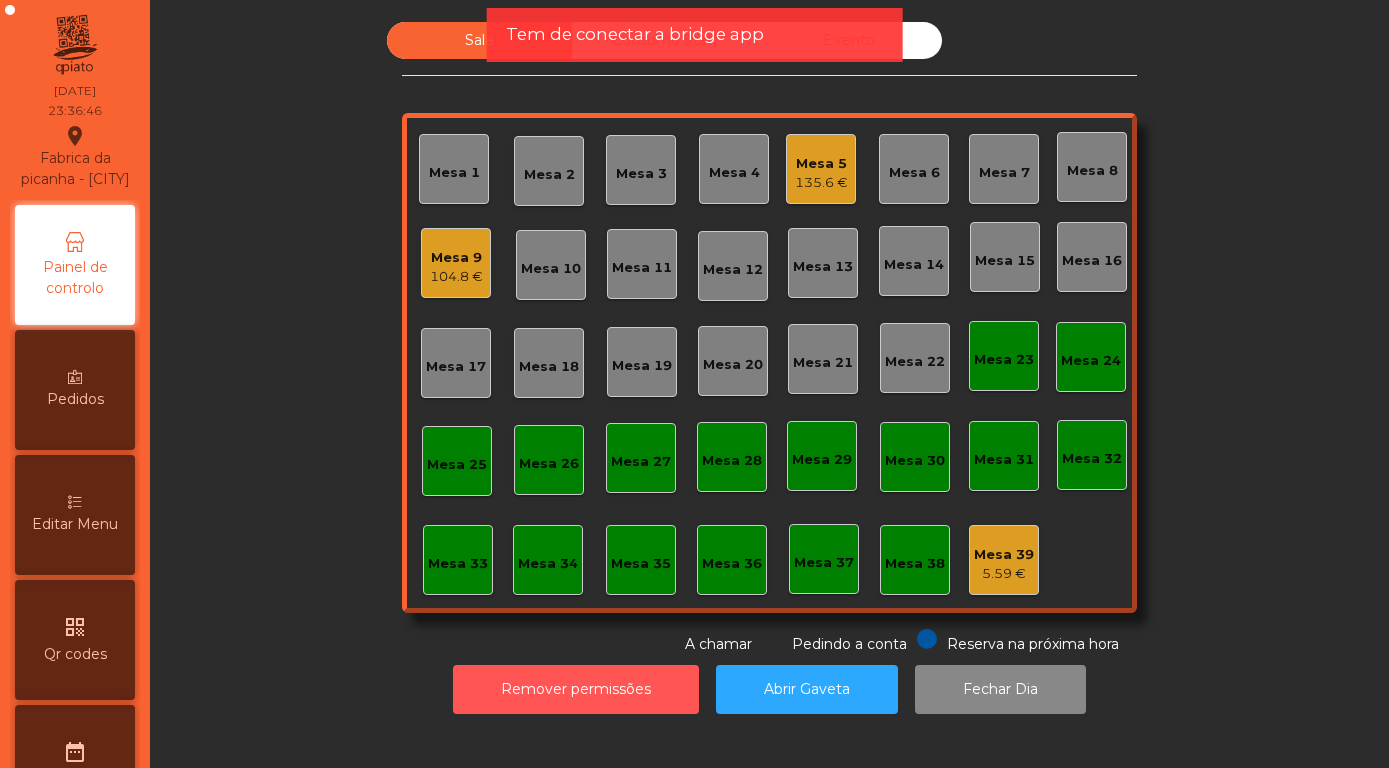 type 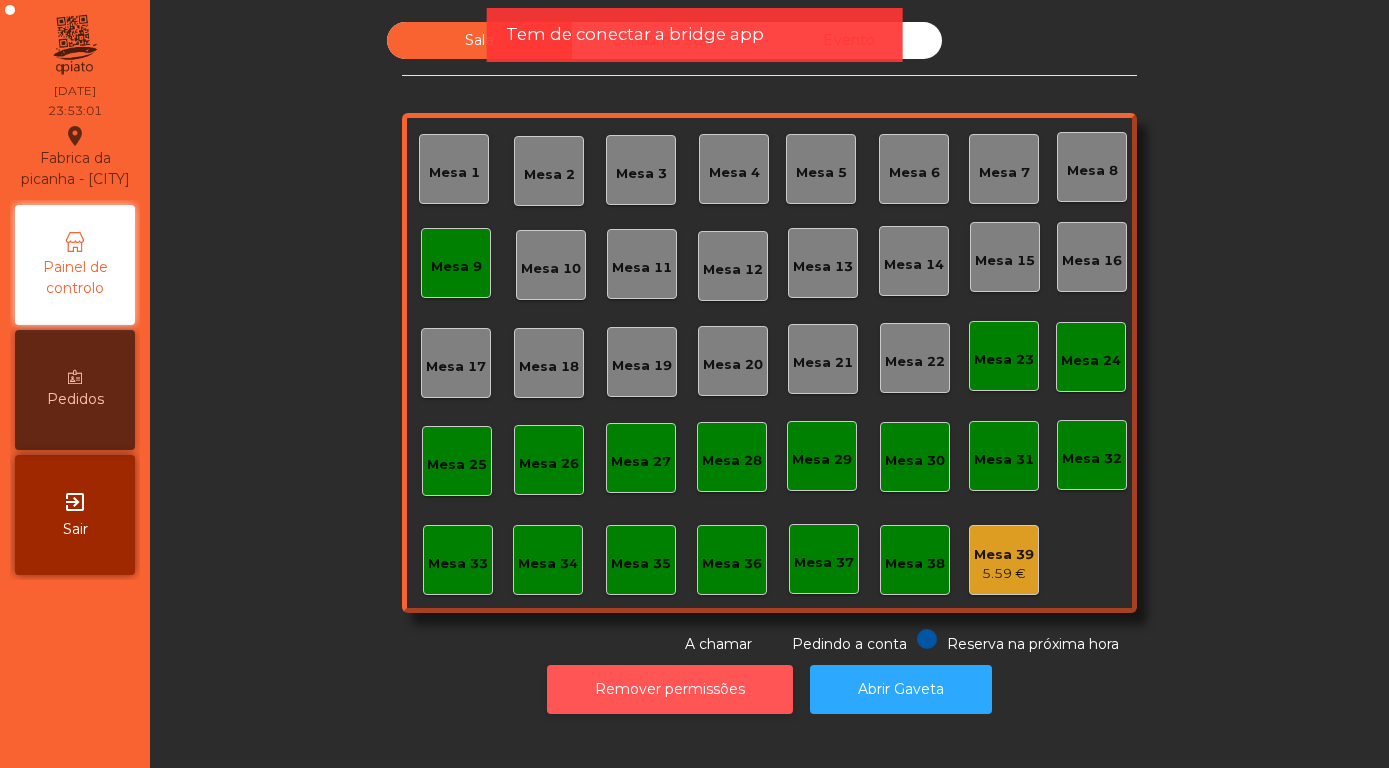 click on "Remover permissões" 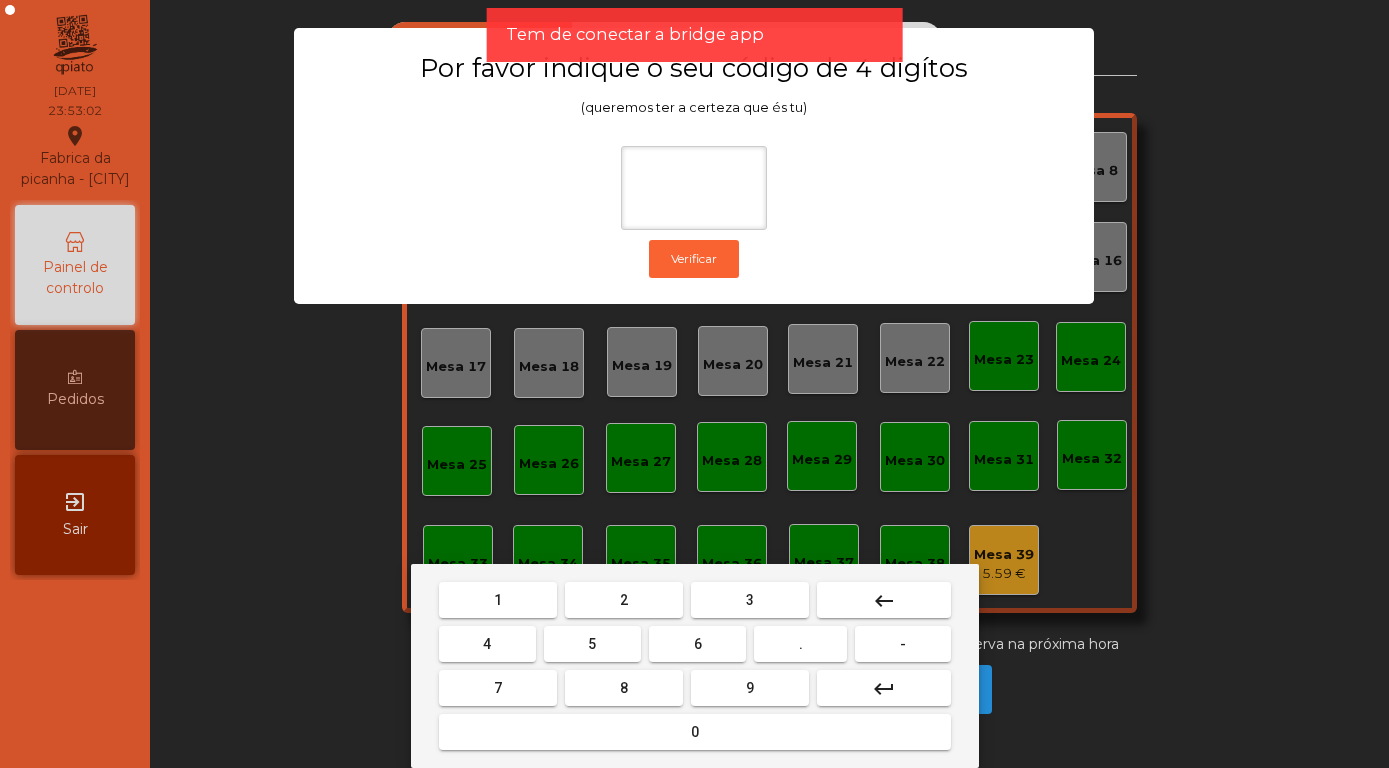 click on "8" at bounding box center [624, 688] 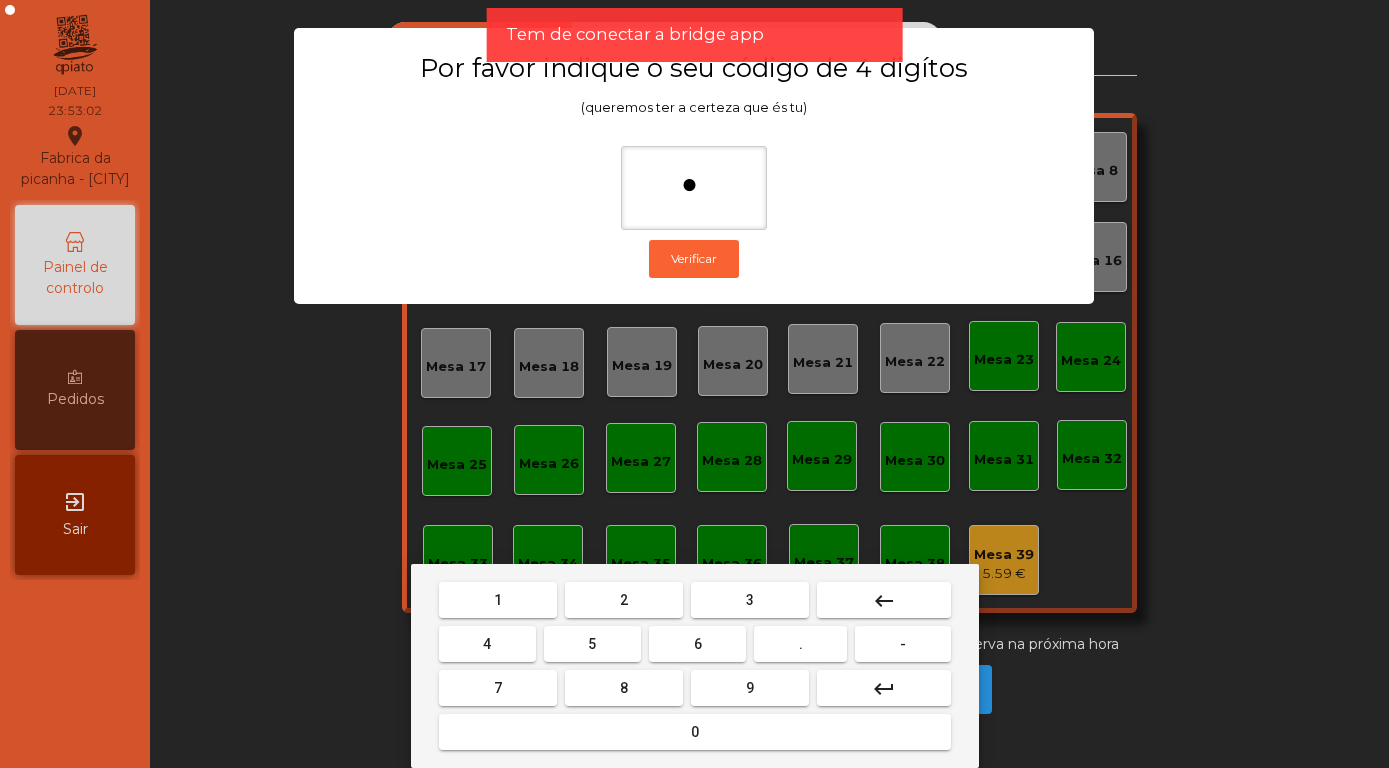 click on "4" at bounding box center [487, 644] 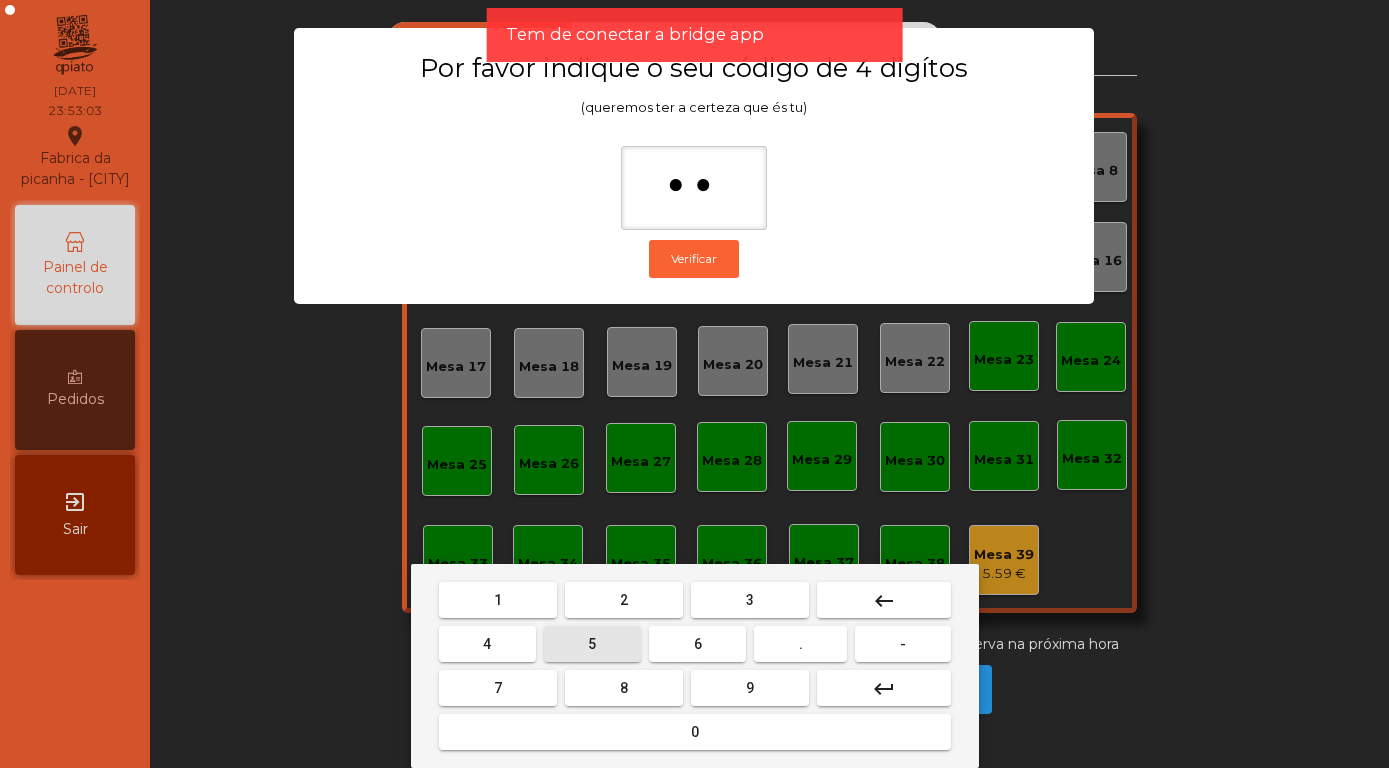 click on "5" at bounding box center (592, 644) 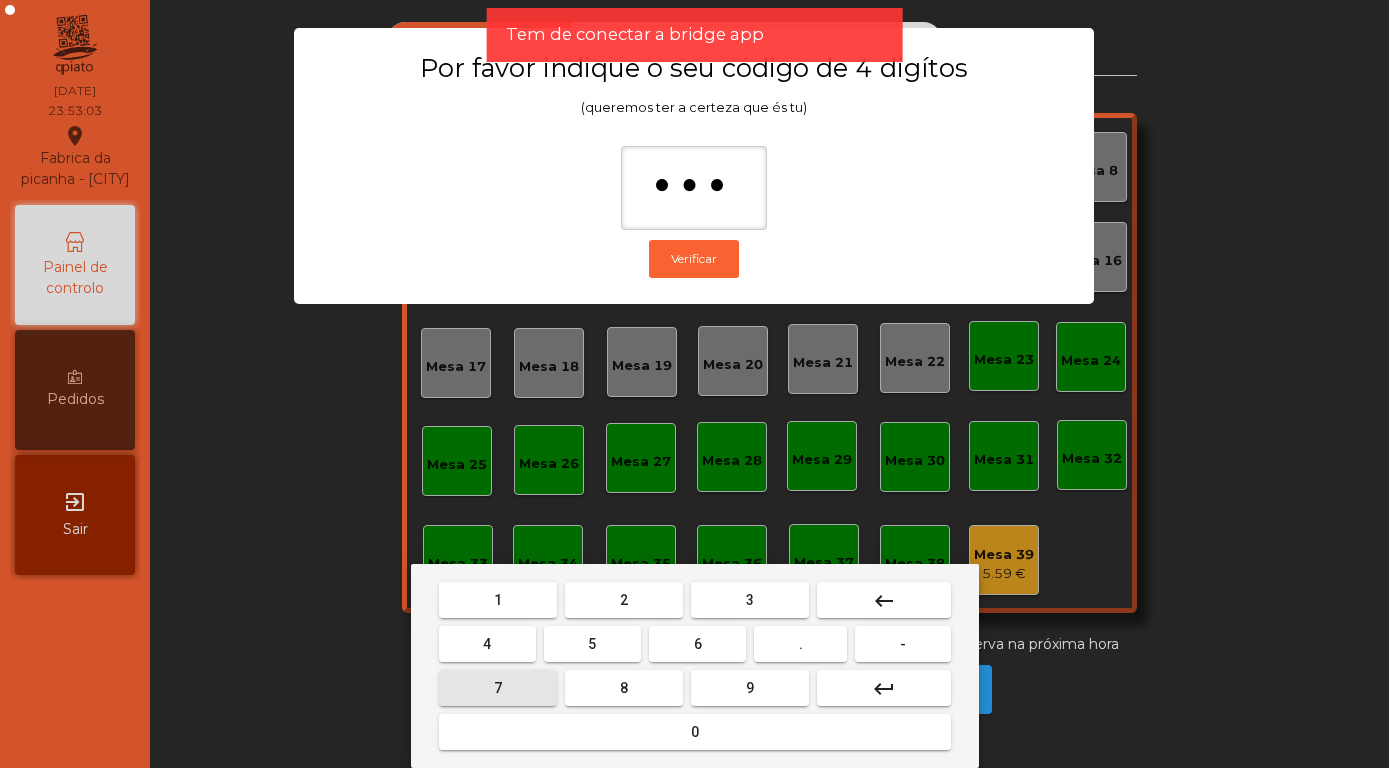 click on "7" at bounding box center [498, 688] 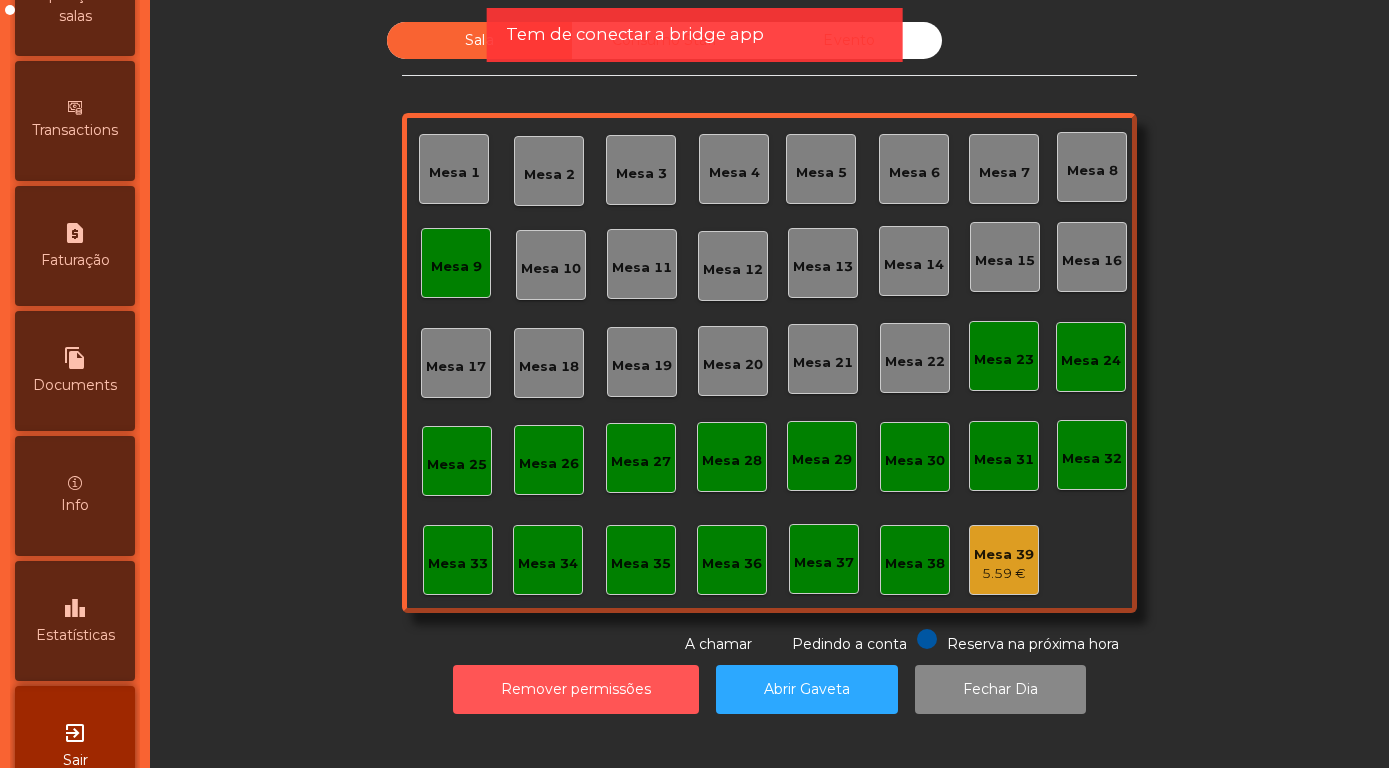 scroll, scrollTop: 948, scrollLeft: 0, axis: vertical 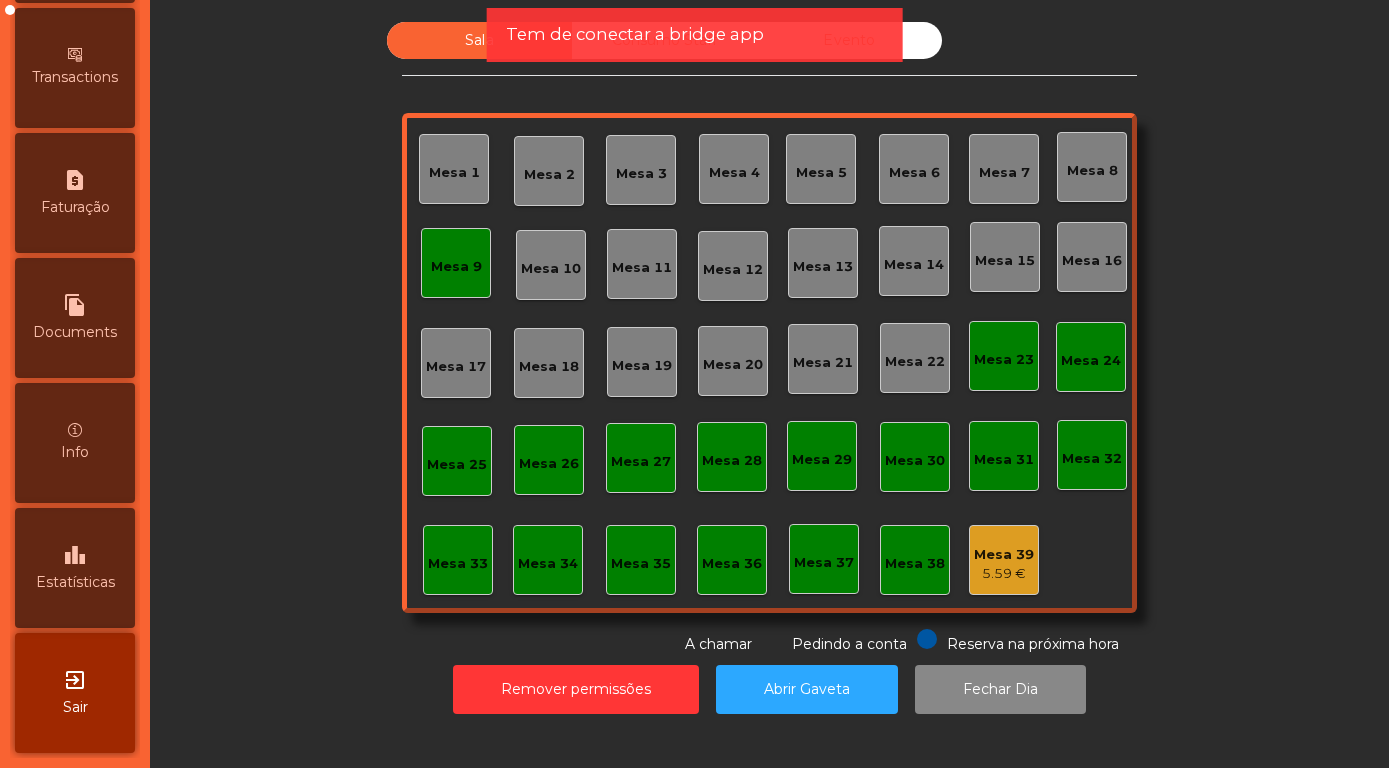 click on "leaderboard" at bounding box center [75, 555] 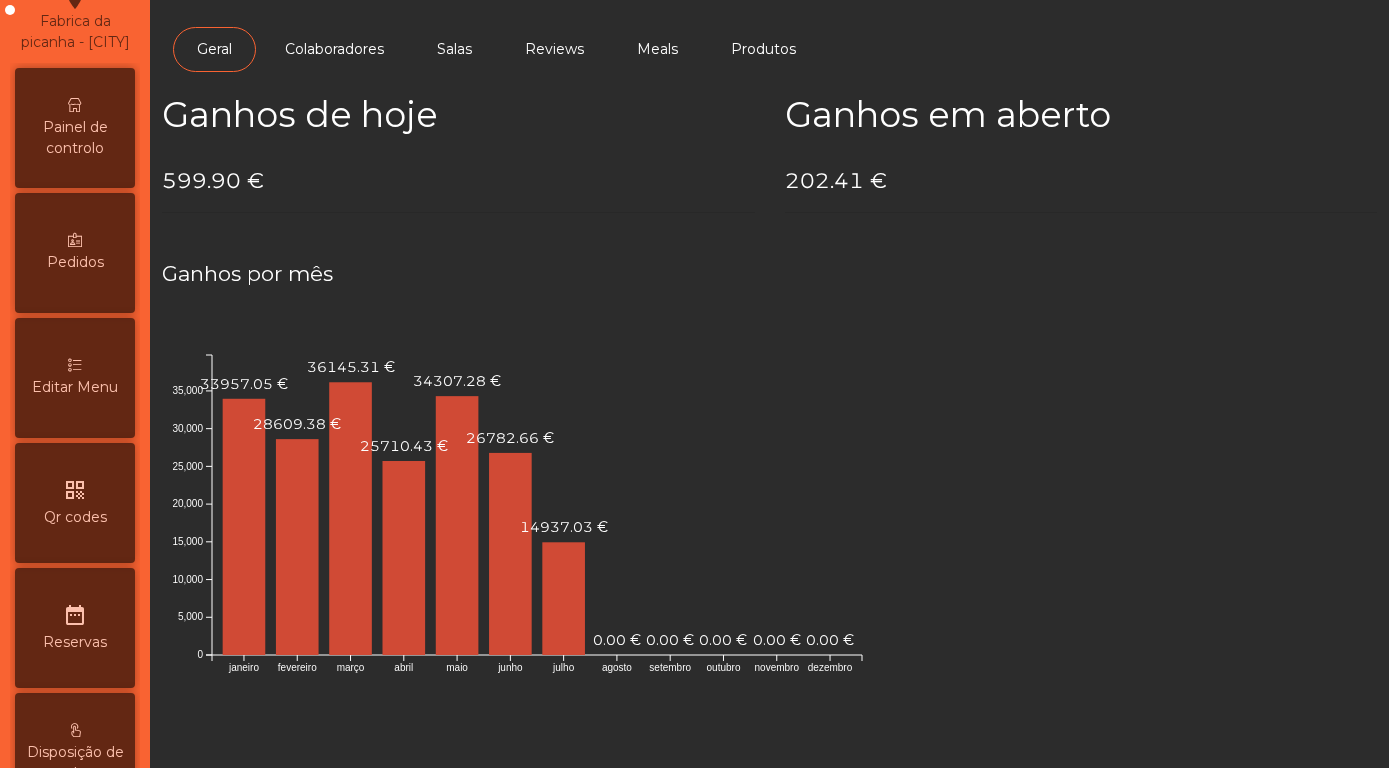scroll, scrollTop: 0, scrollLeft: 0, axis: both 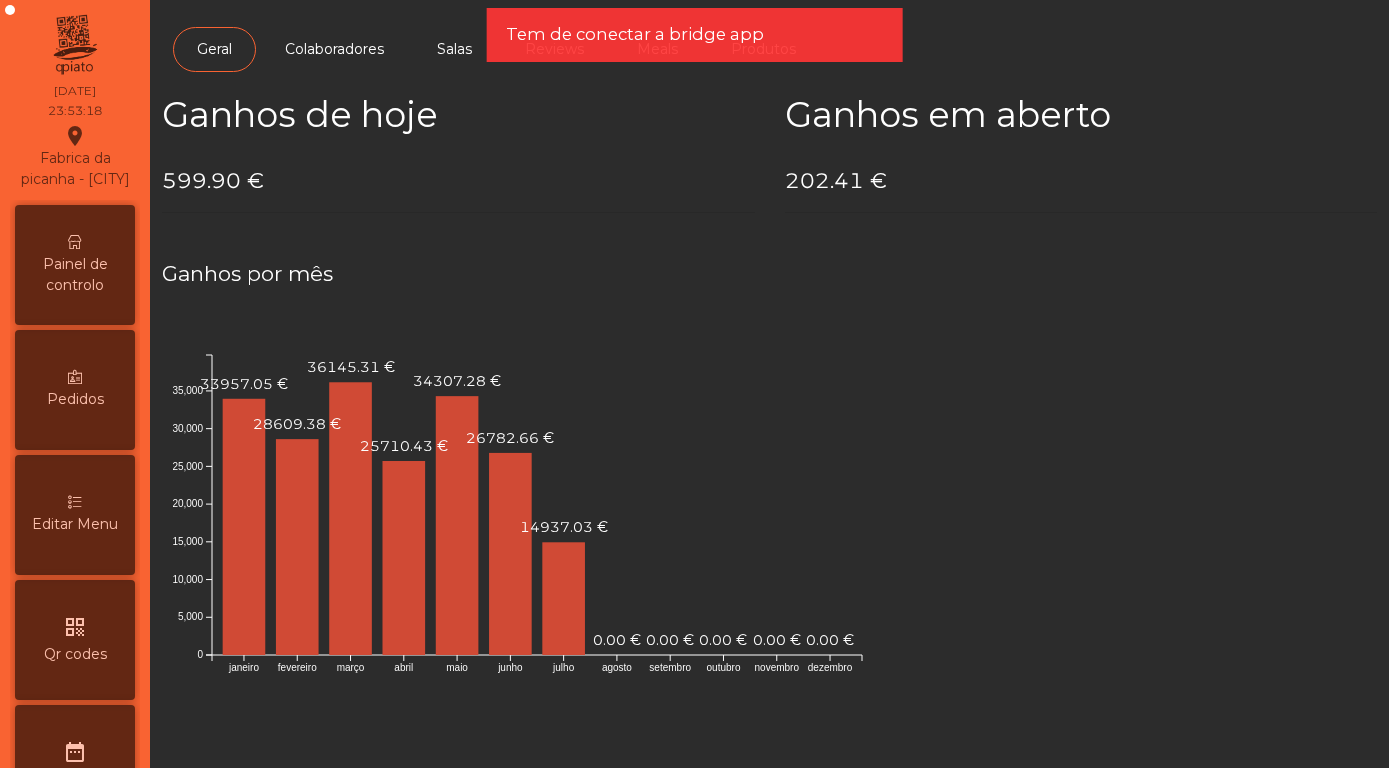 click at bounding box center (75, 242) 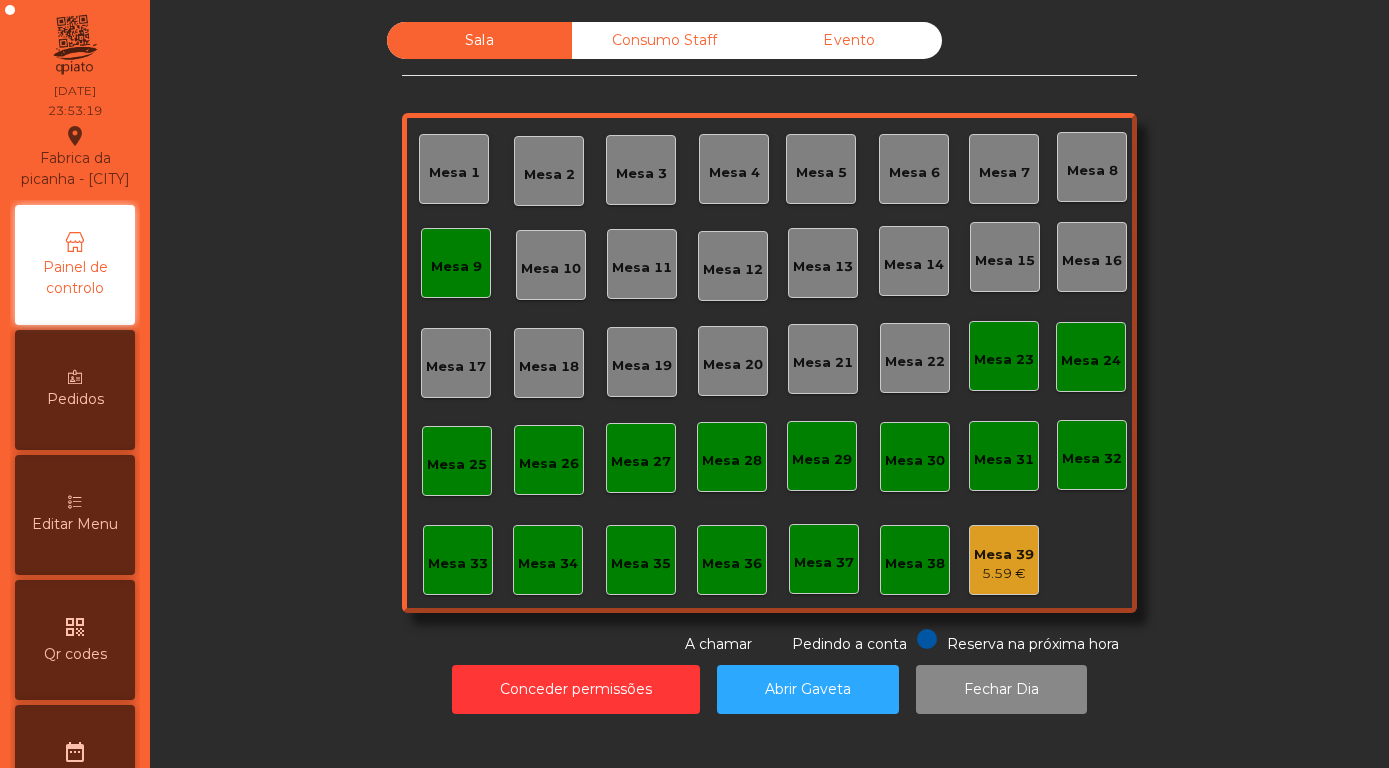 click on "Evento" 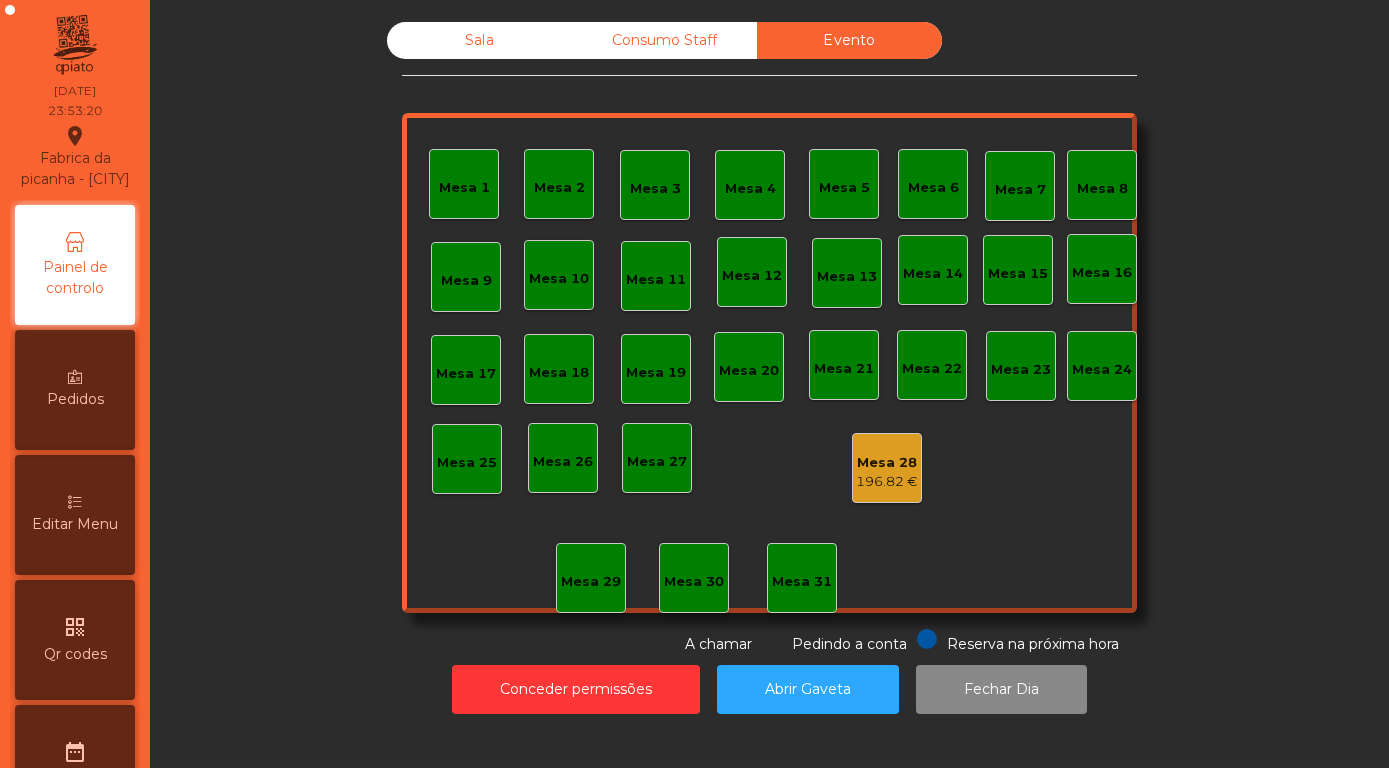 click on "Mesa 28" 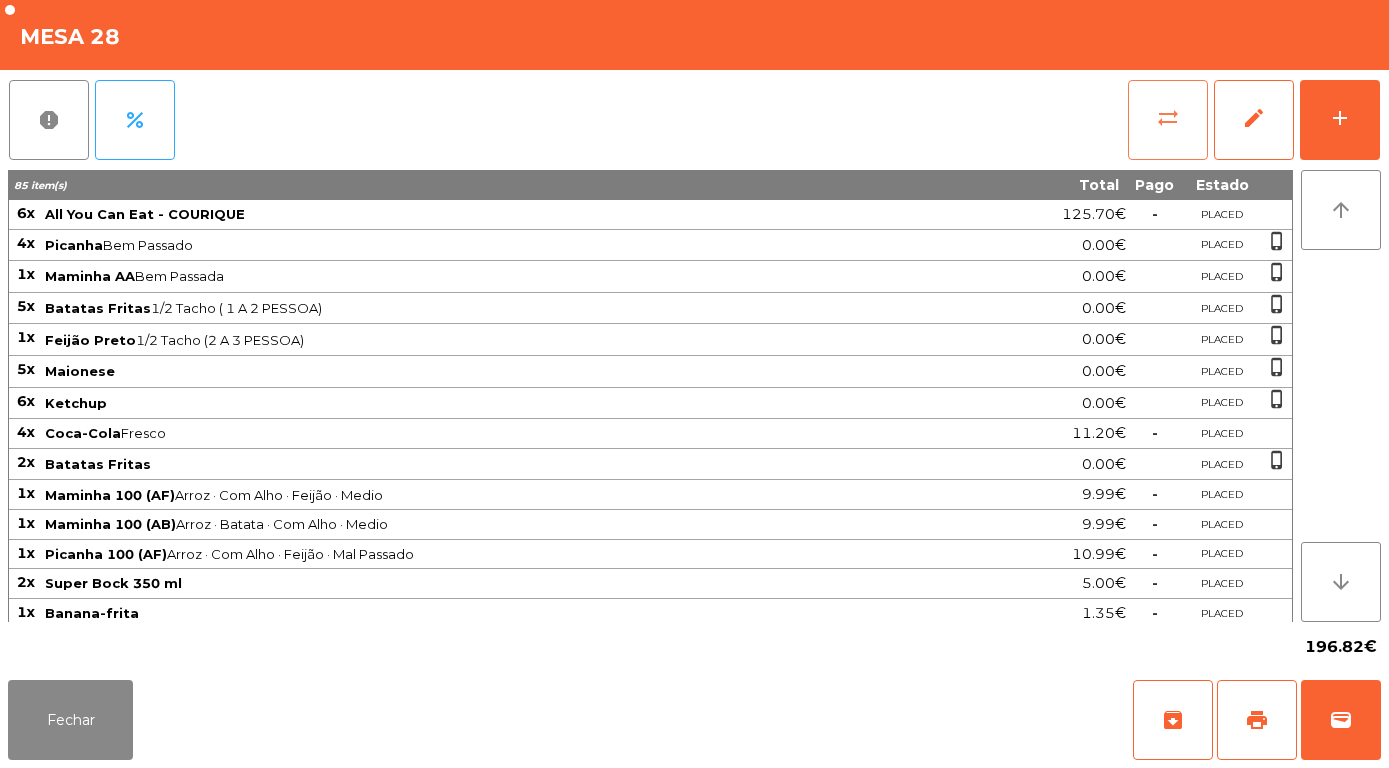 click on "sync_alt" 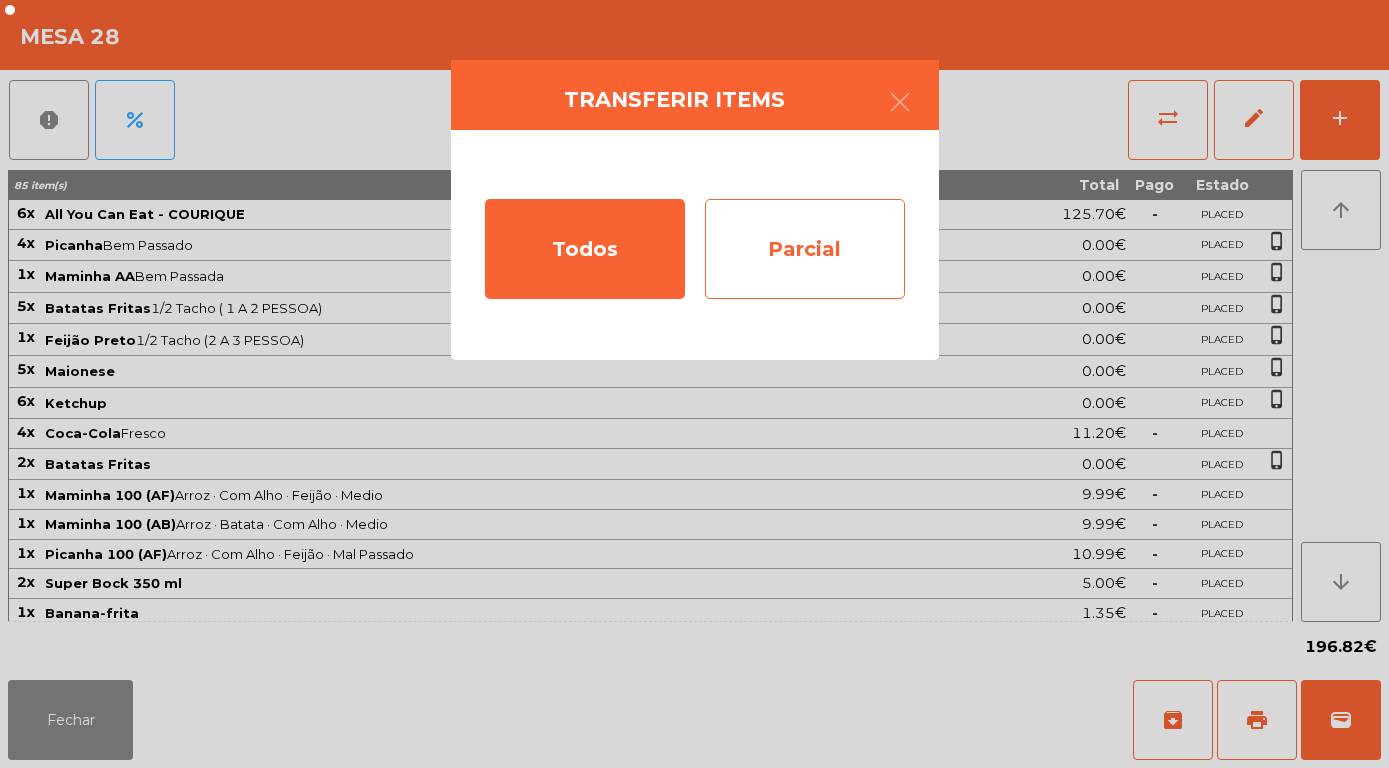 click on "Parcial" 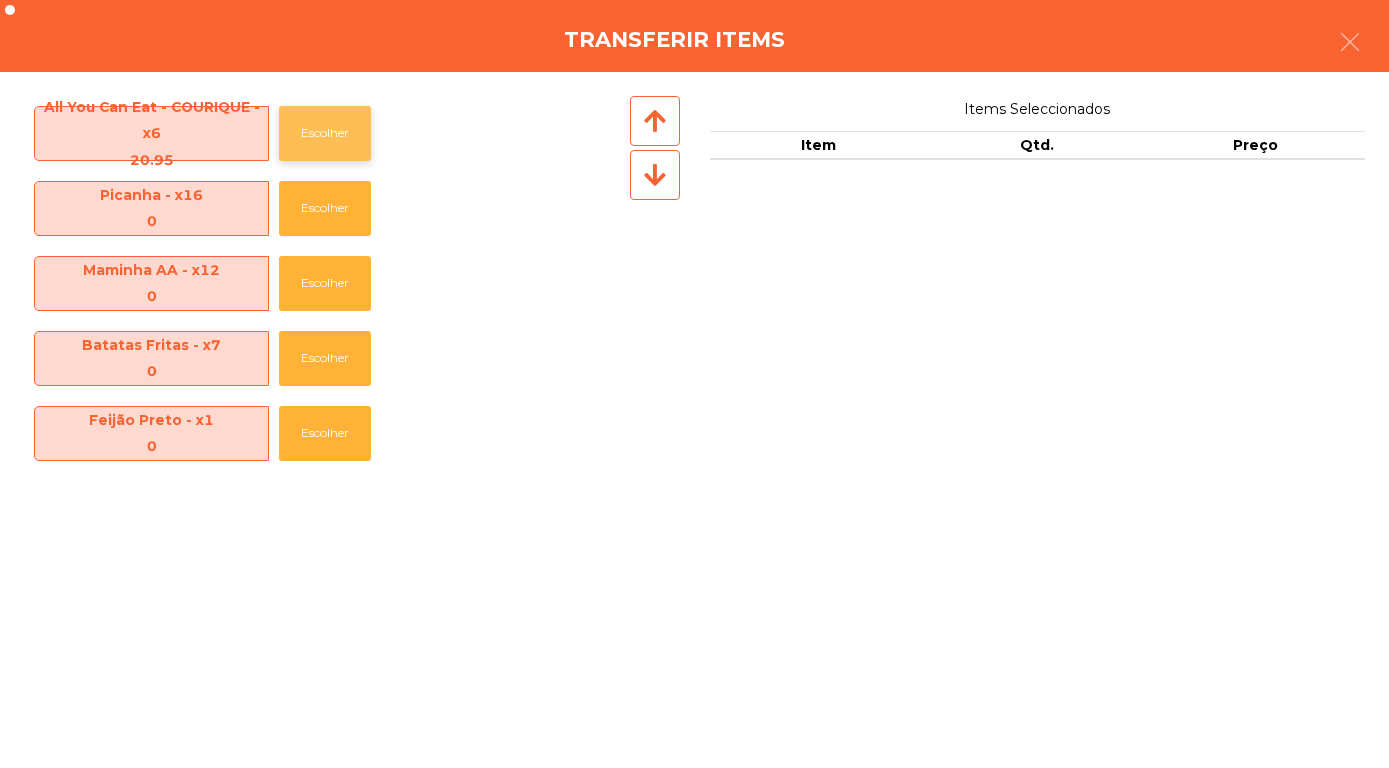 click on "Escolher" 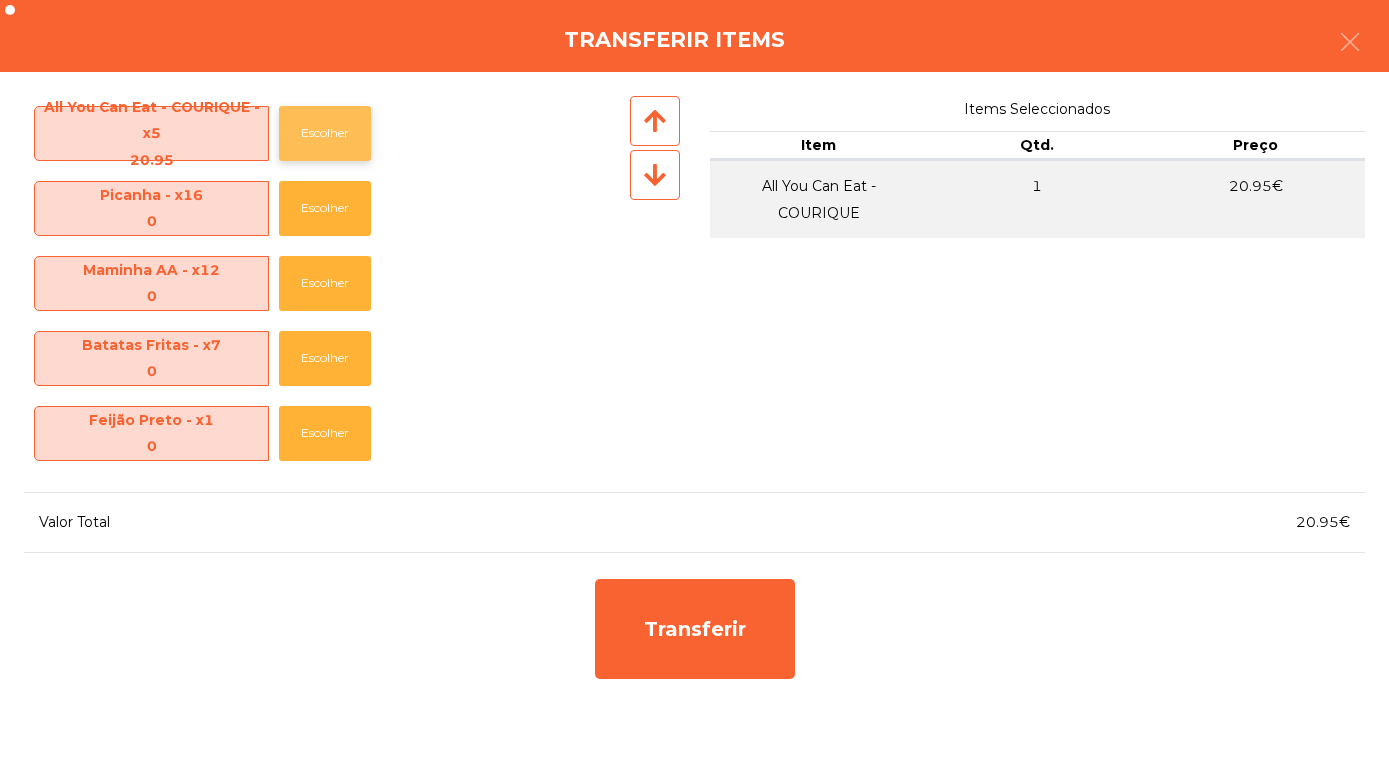 click on "Escolher" 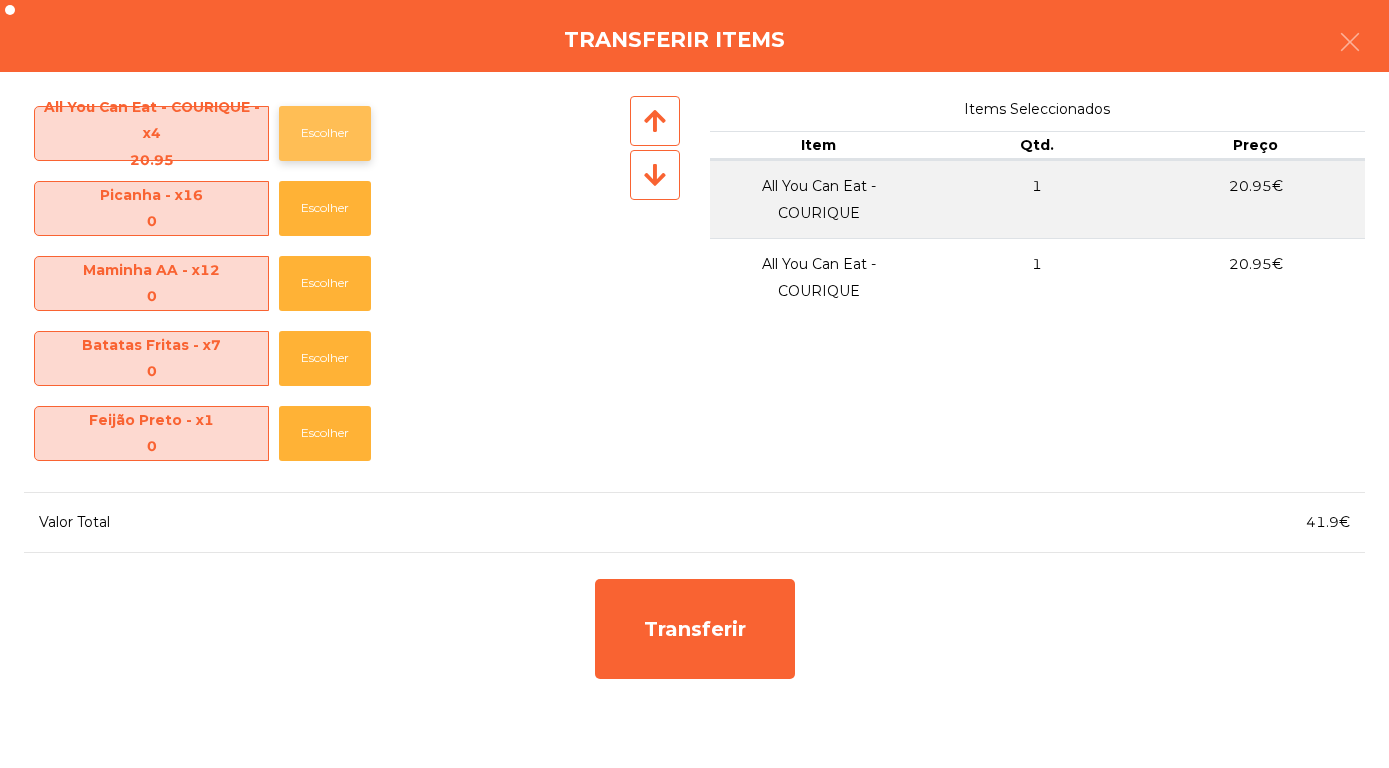 click on "Escolher" 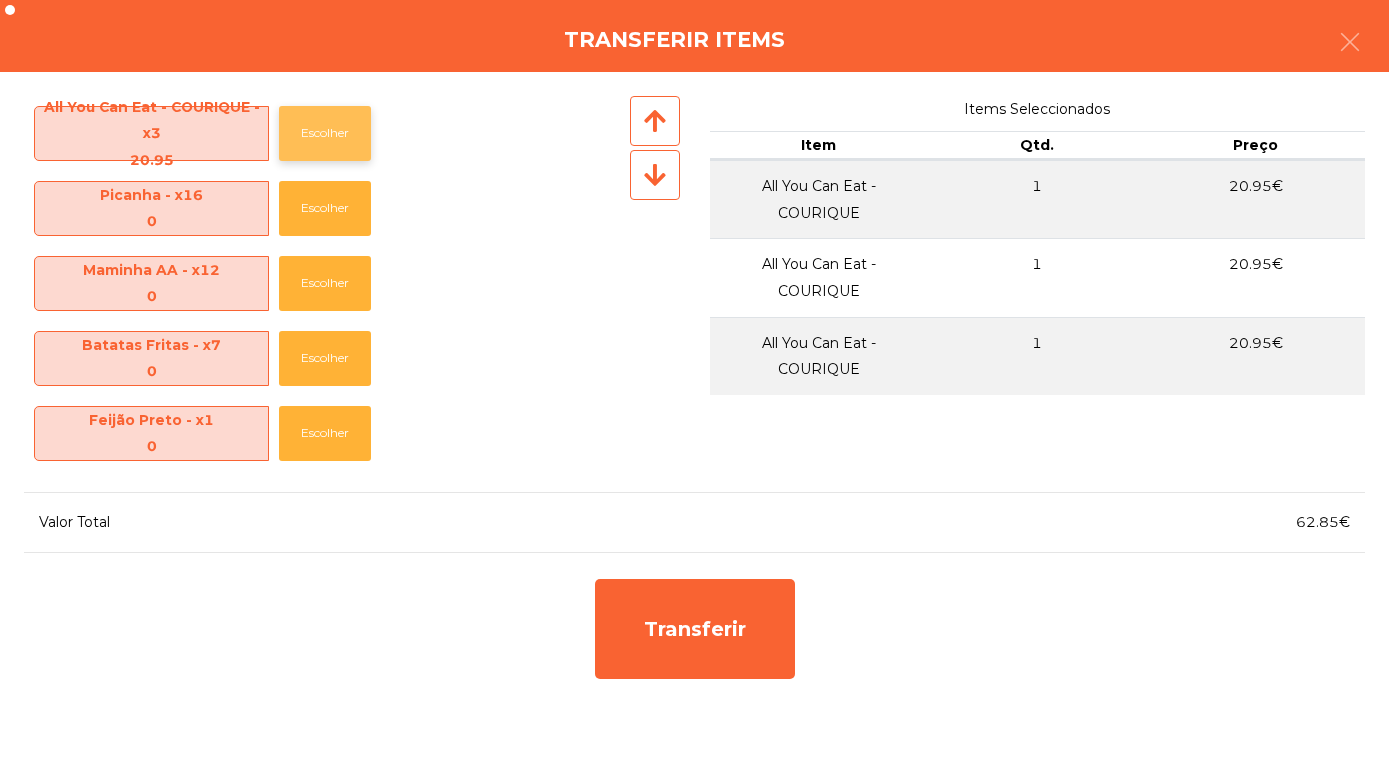 click on "Escolher" 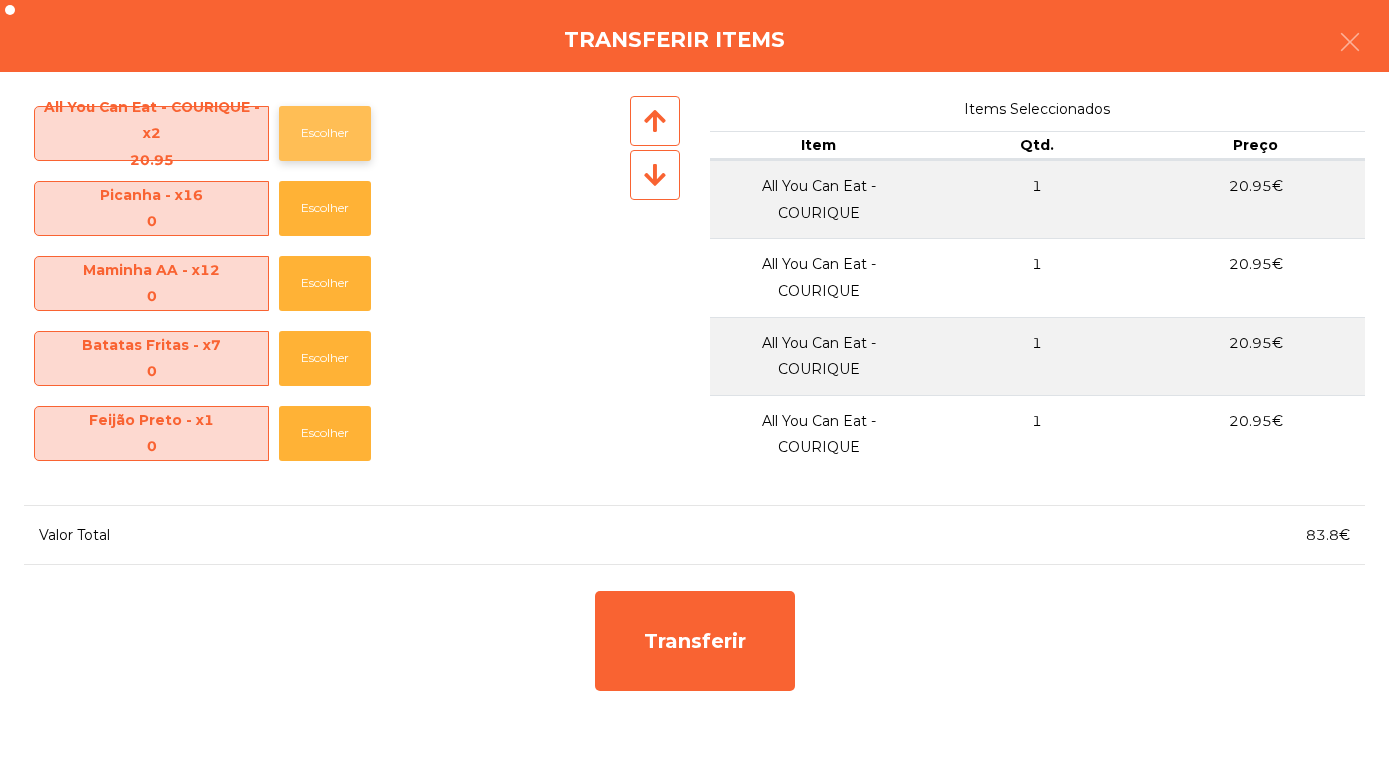 click on "Escolher" 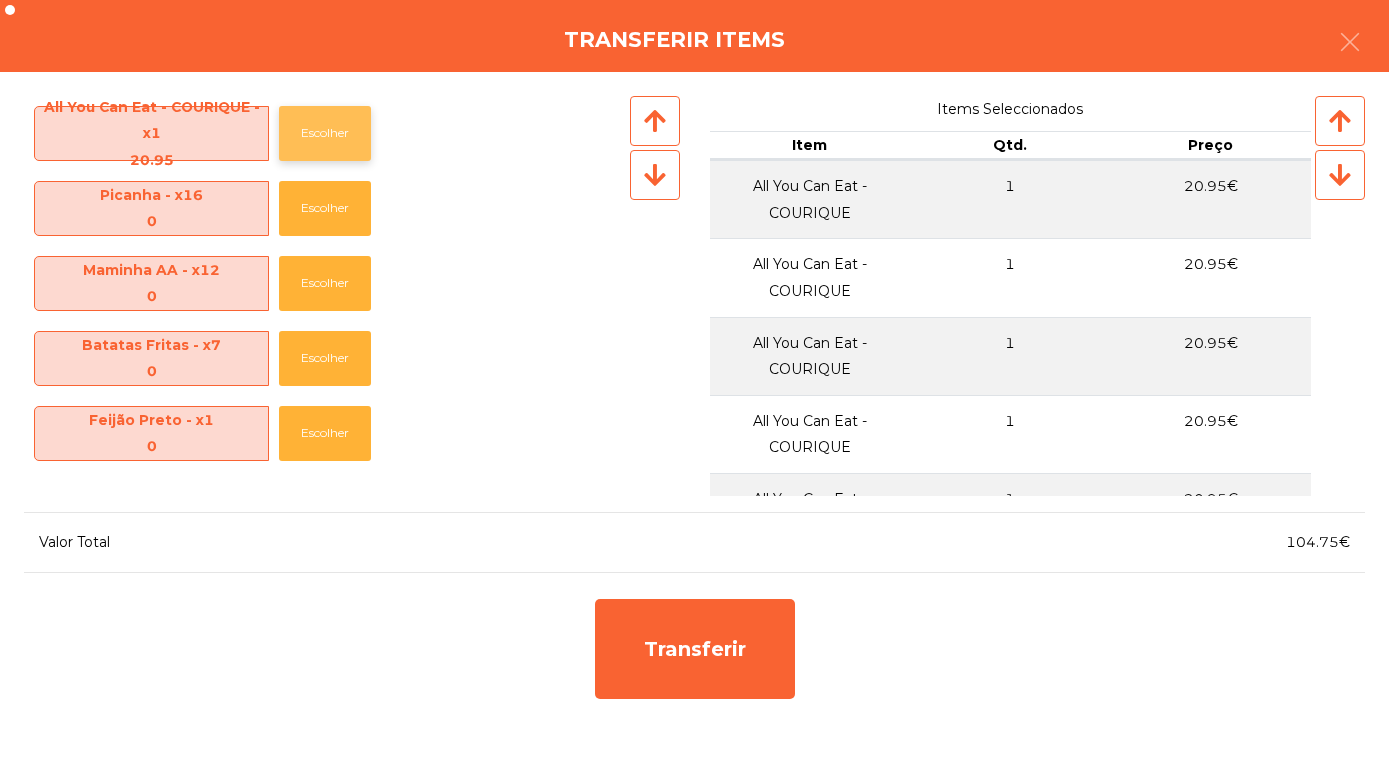 click on "Escolher" 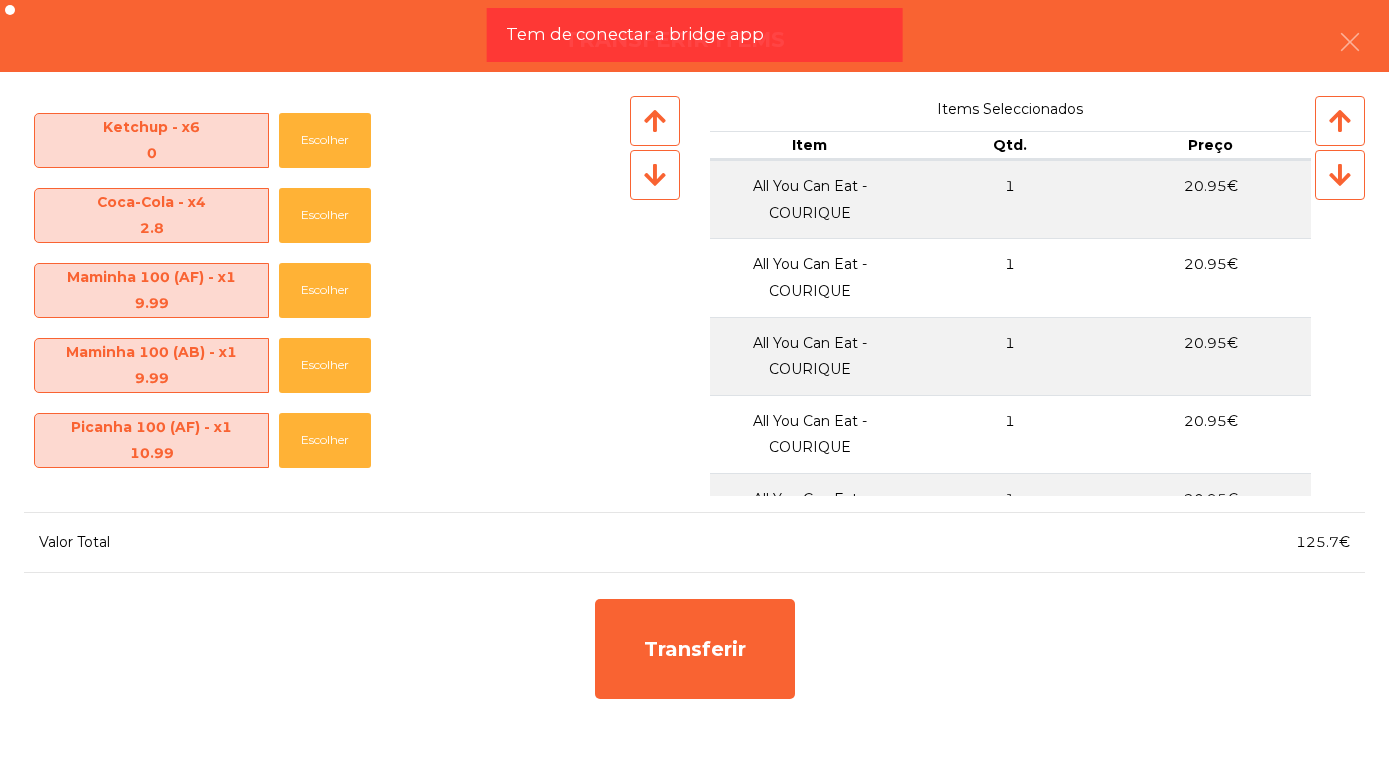 scroll, scrollTop: 397, scrollLeft: 0, axis: vertical 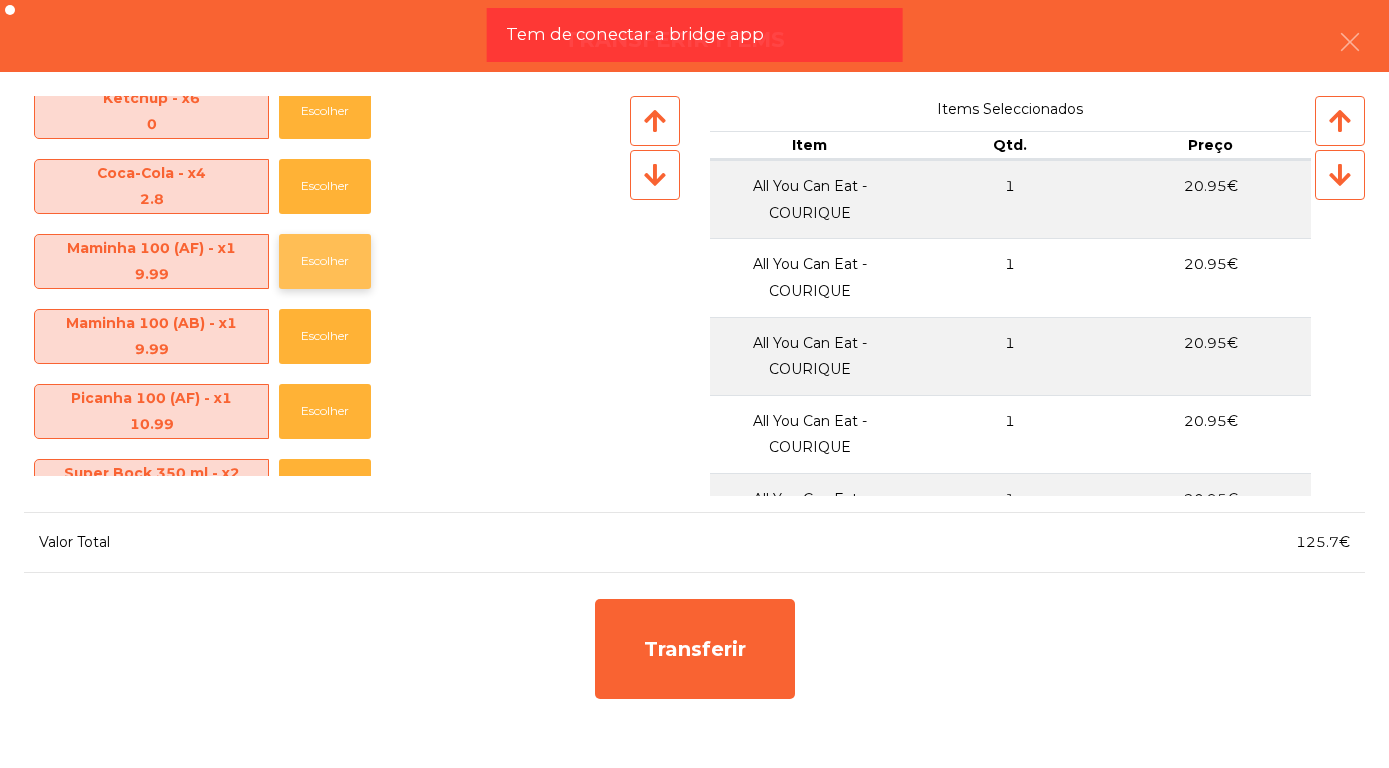 click on "Escolher" 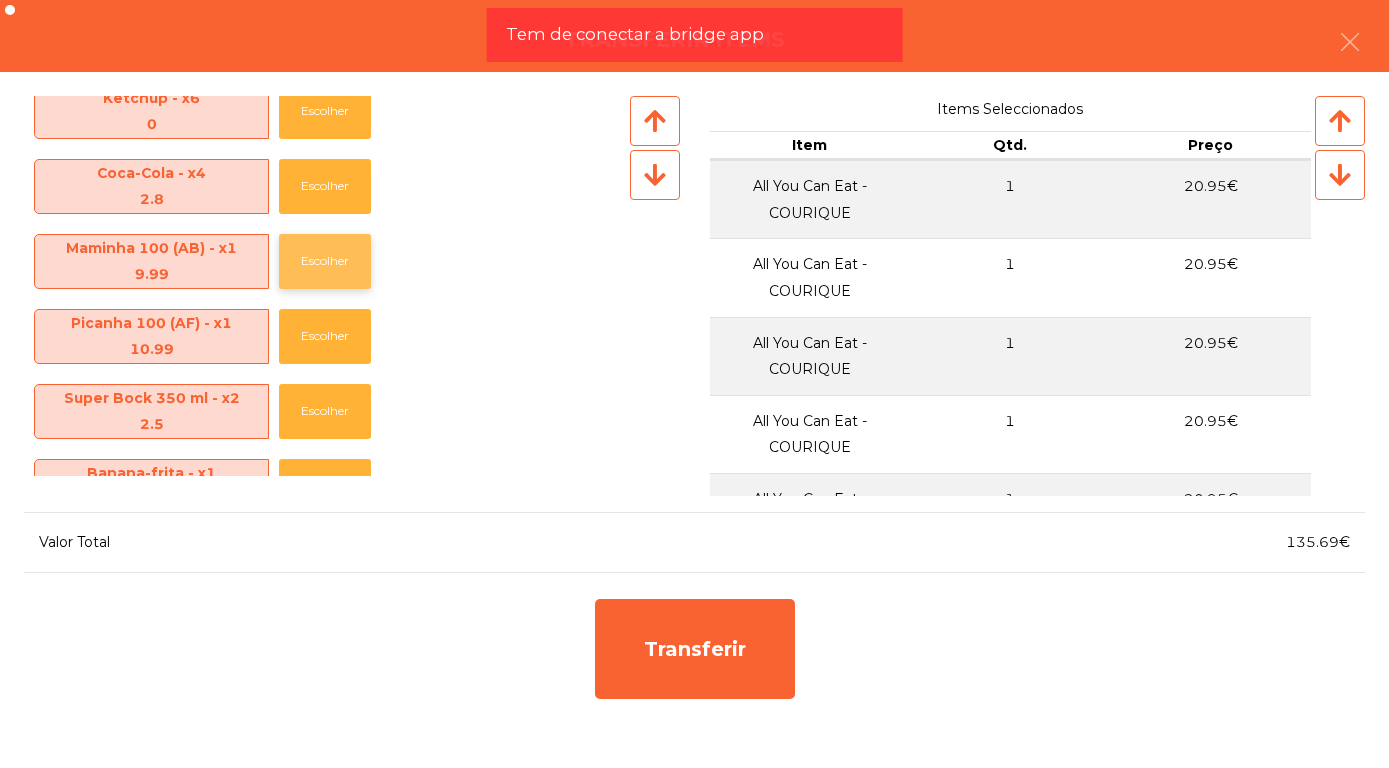 click on "Escolher" 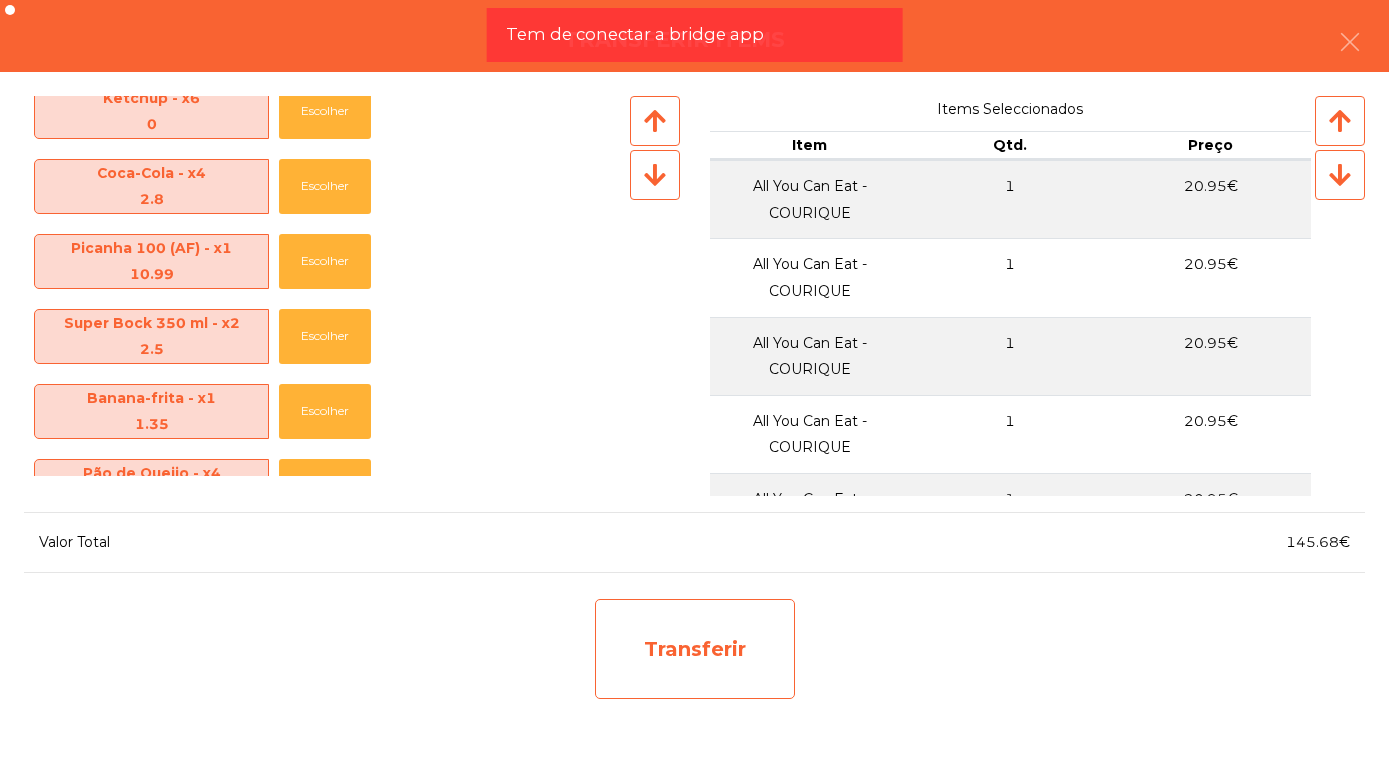 click on "Transferir" 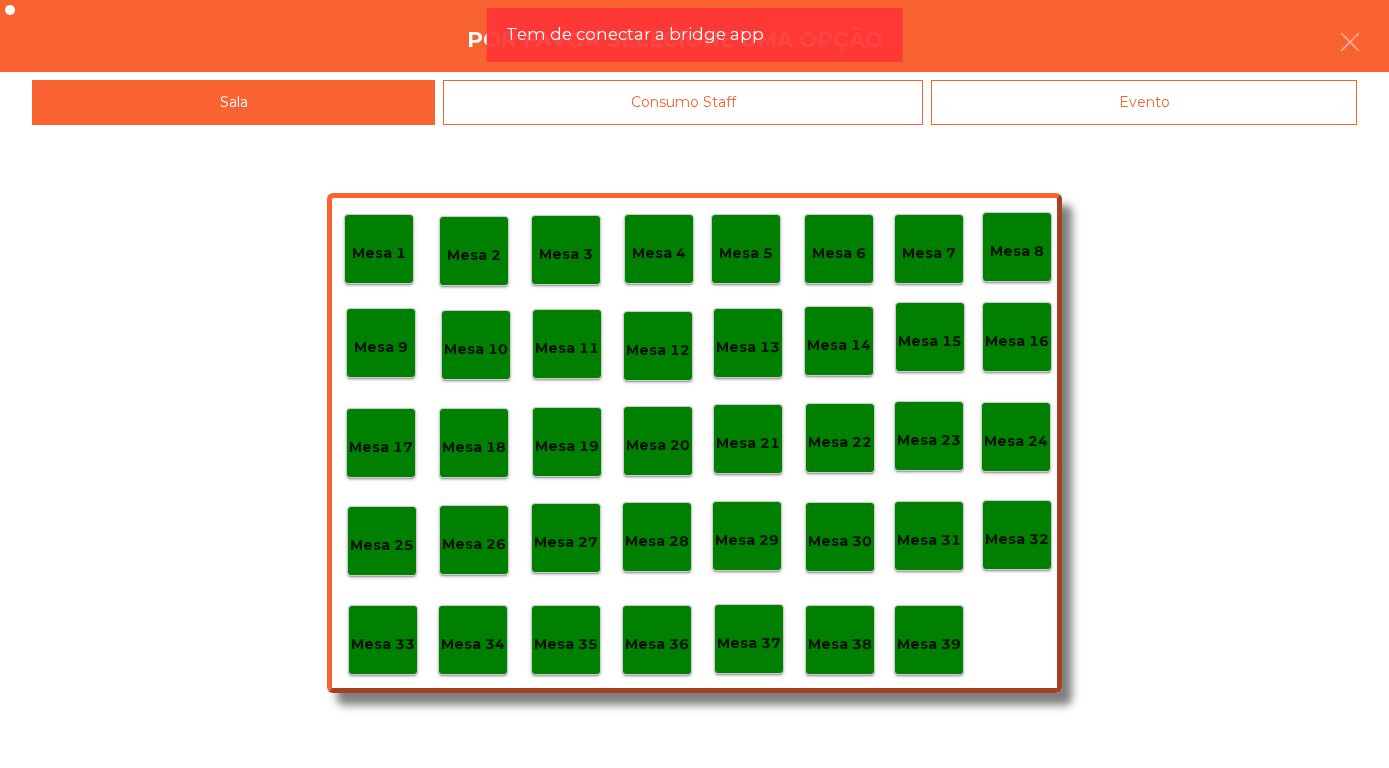 scroll, scrollTop: 397, scrollLeft: 0, axis: vertical 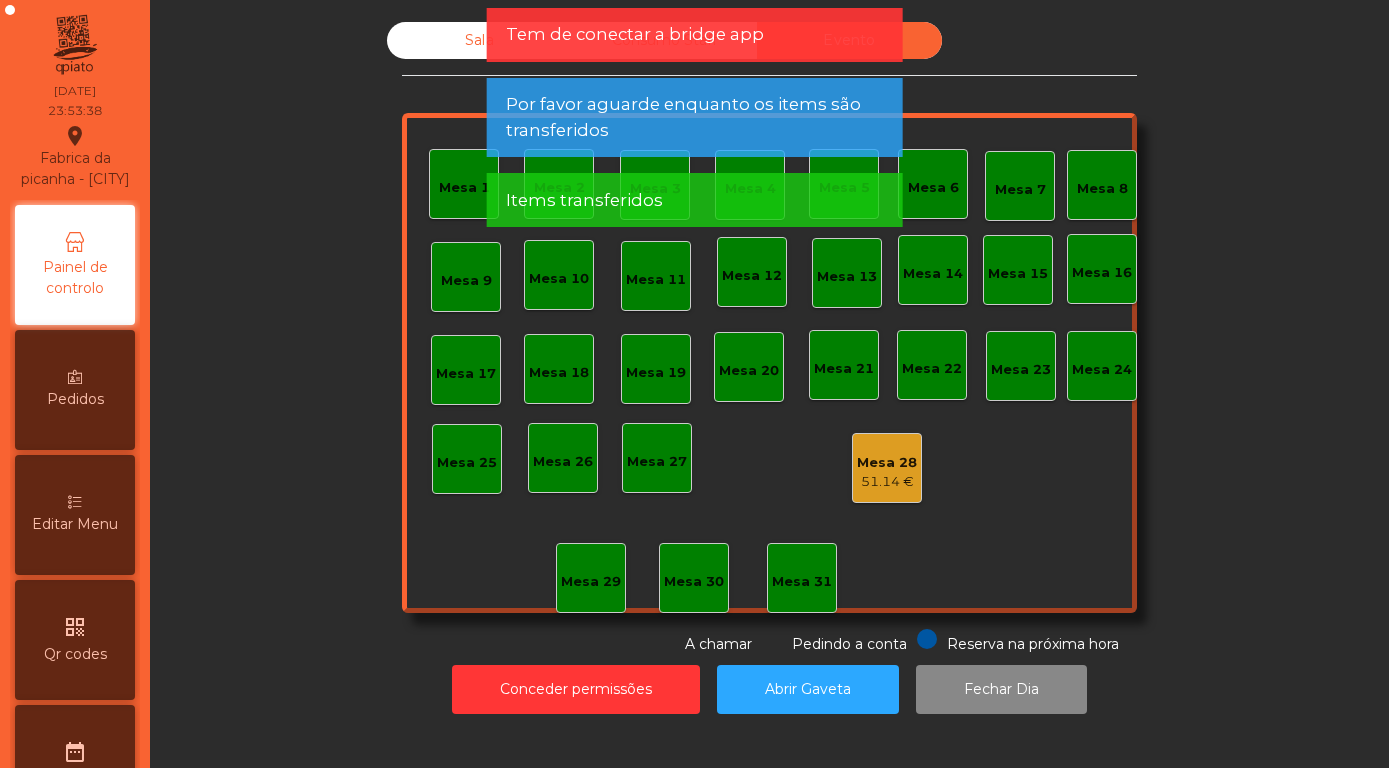 click on "Sala" 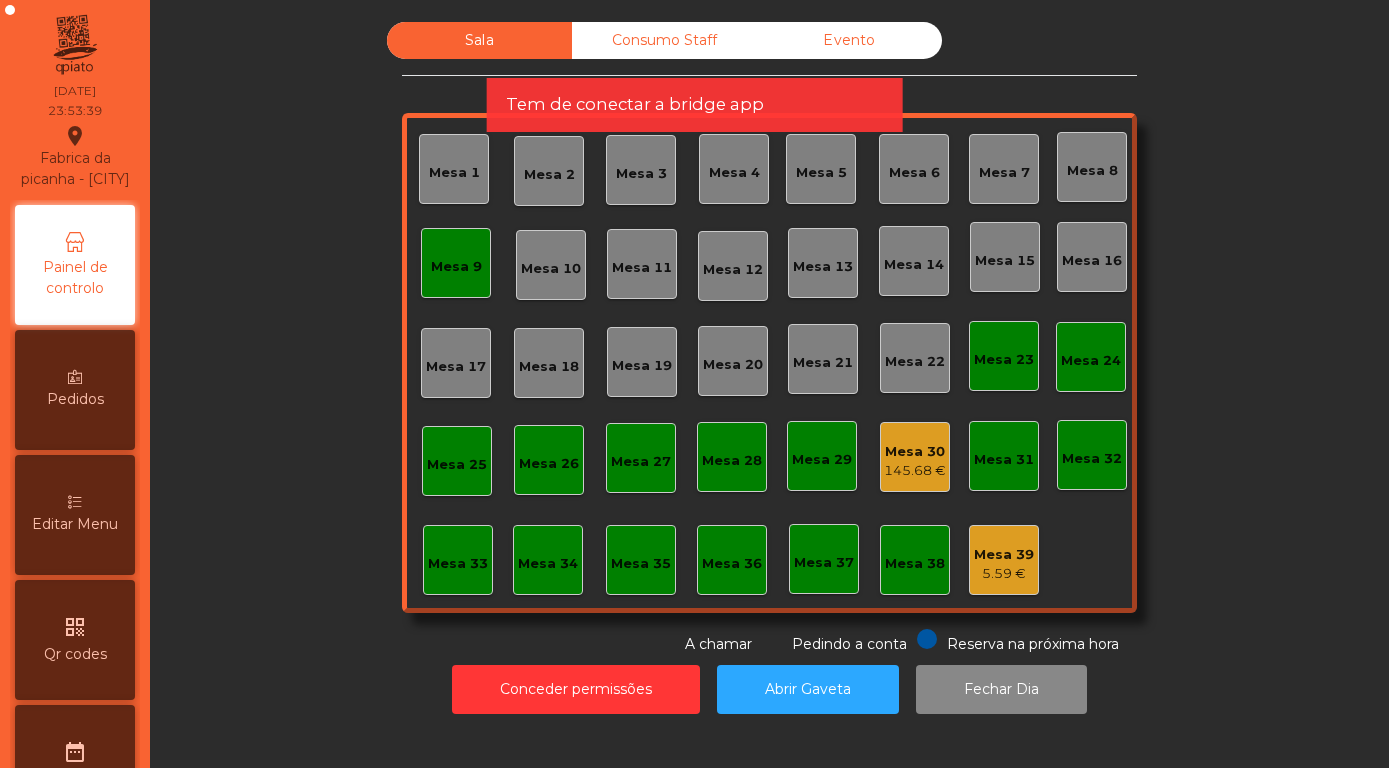 click on "Mesa 30" 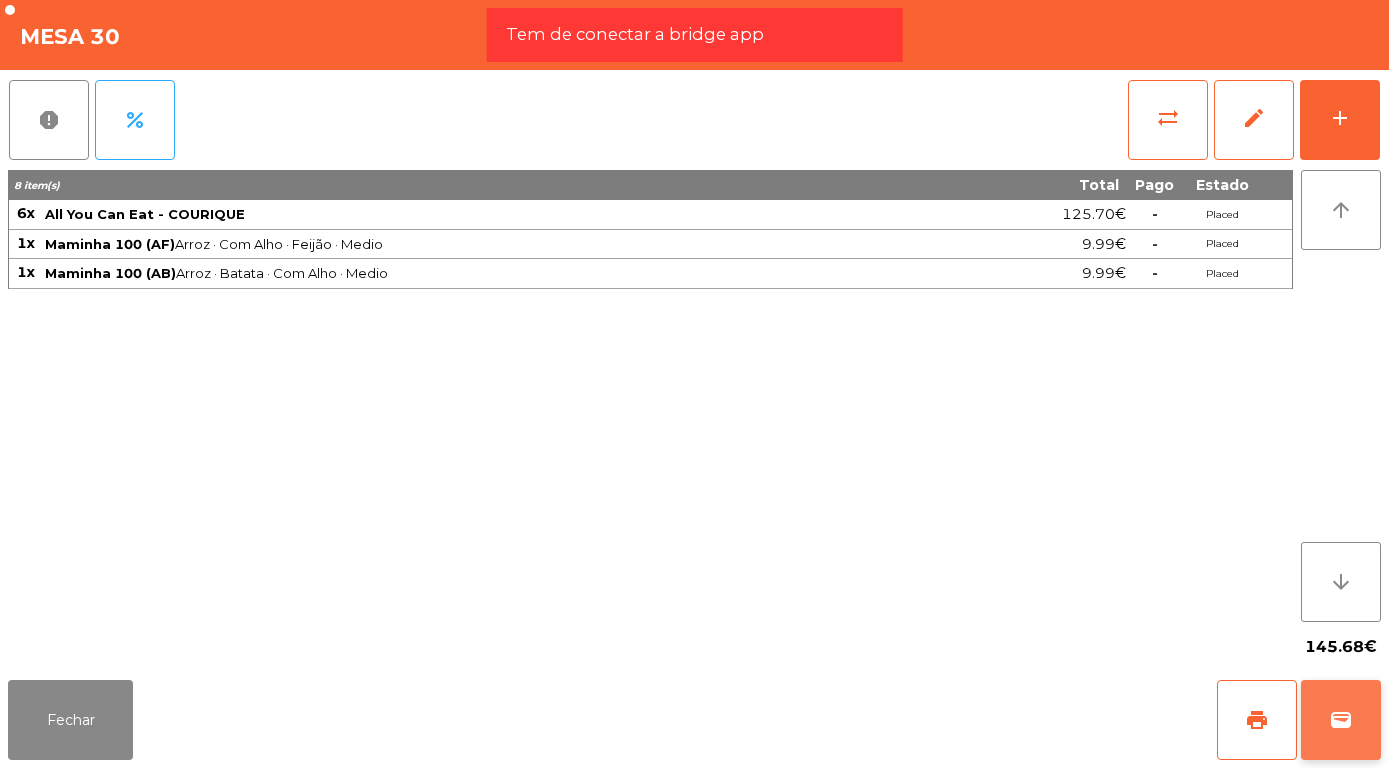 click on "wallet" 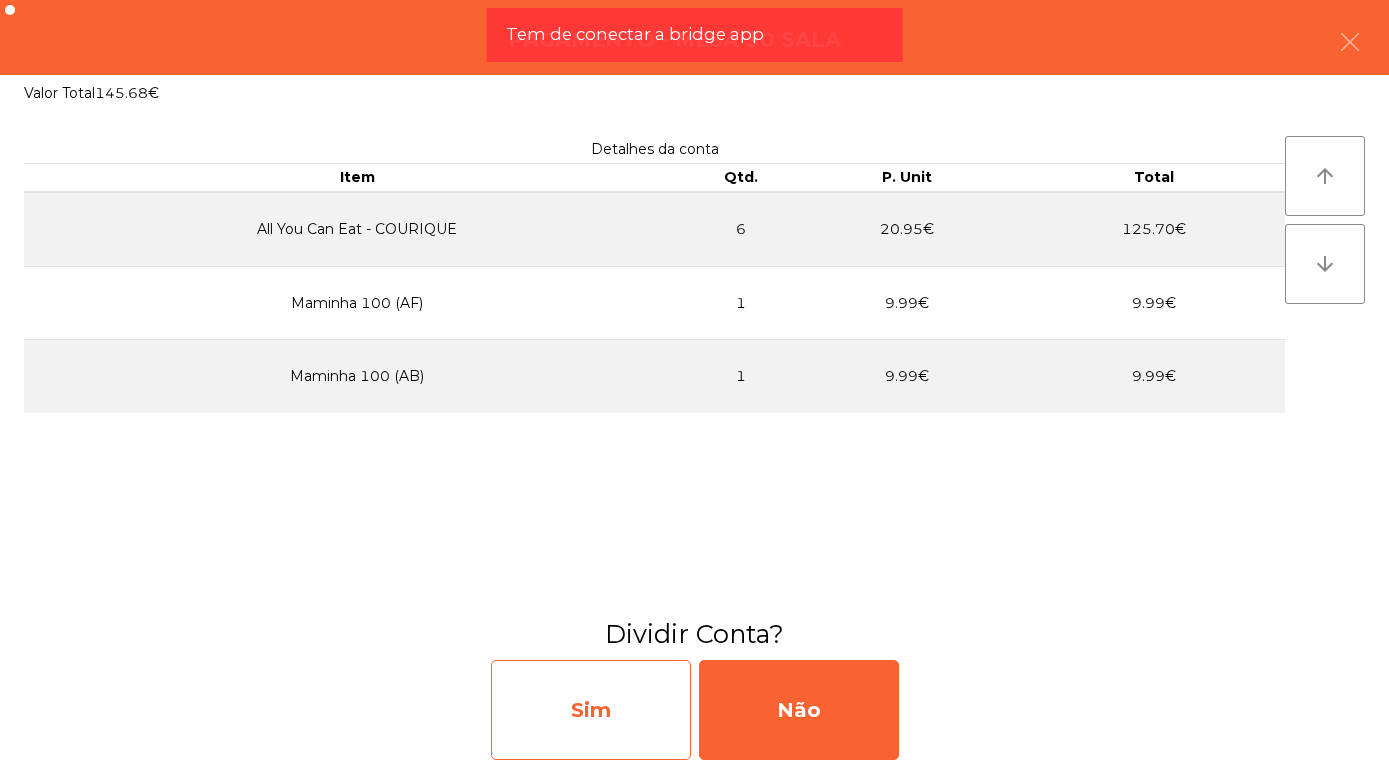 click on "Sim" 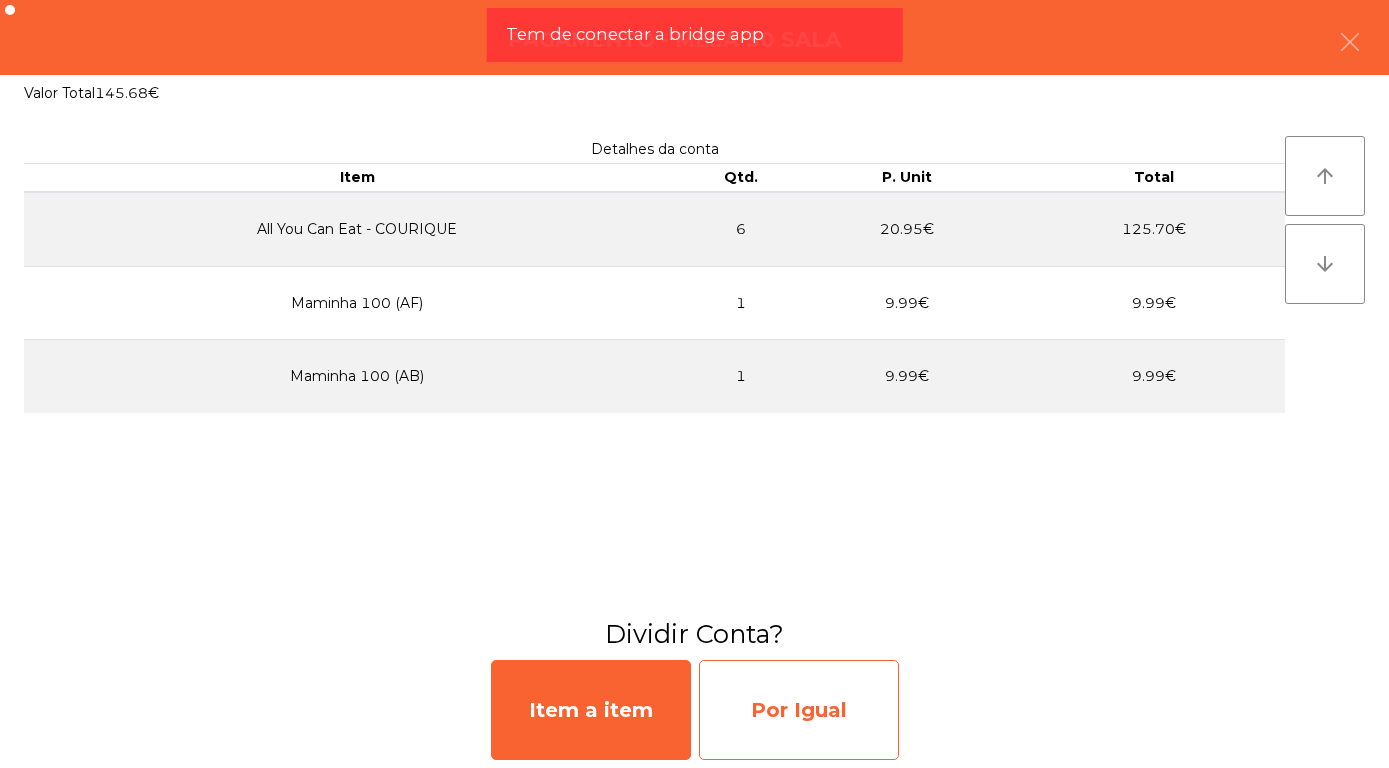 click on "Por Igual" 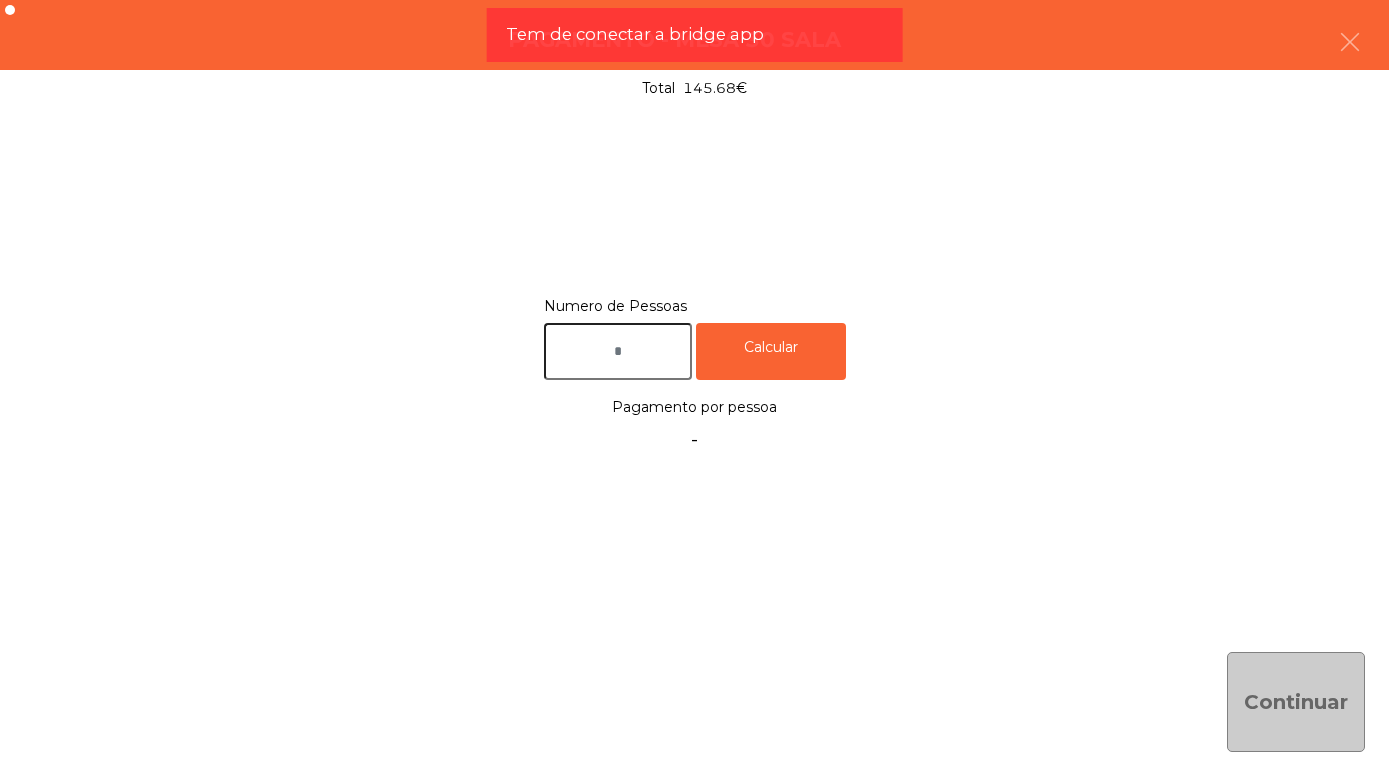 click 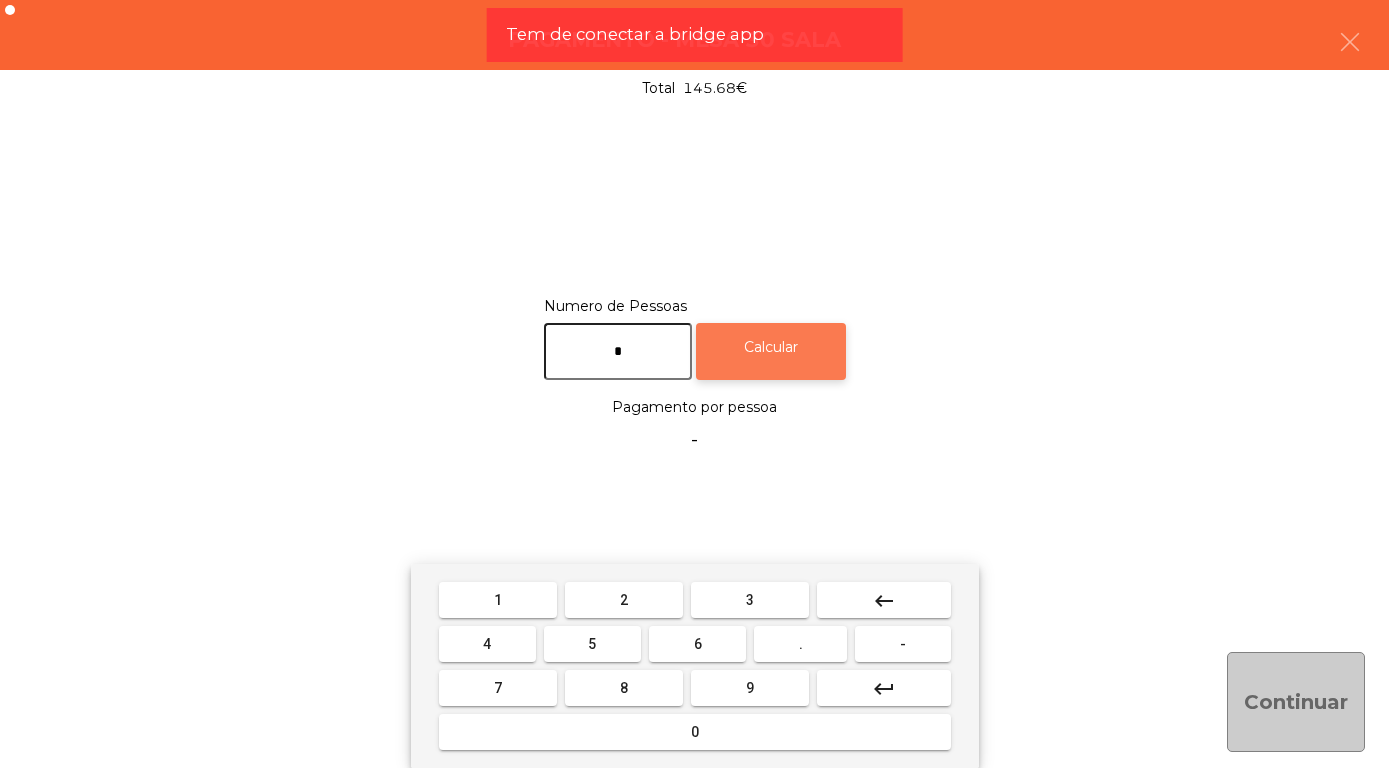 type on "*" 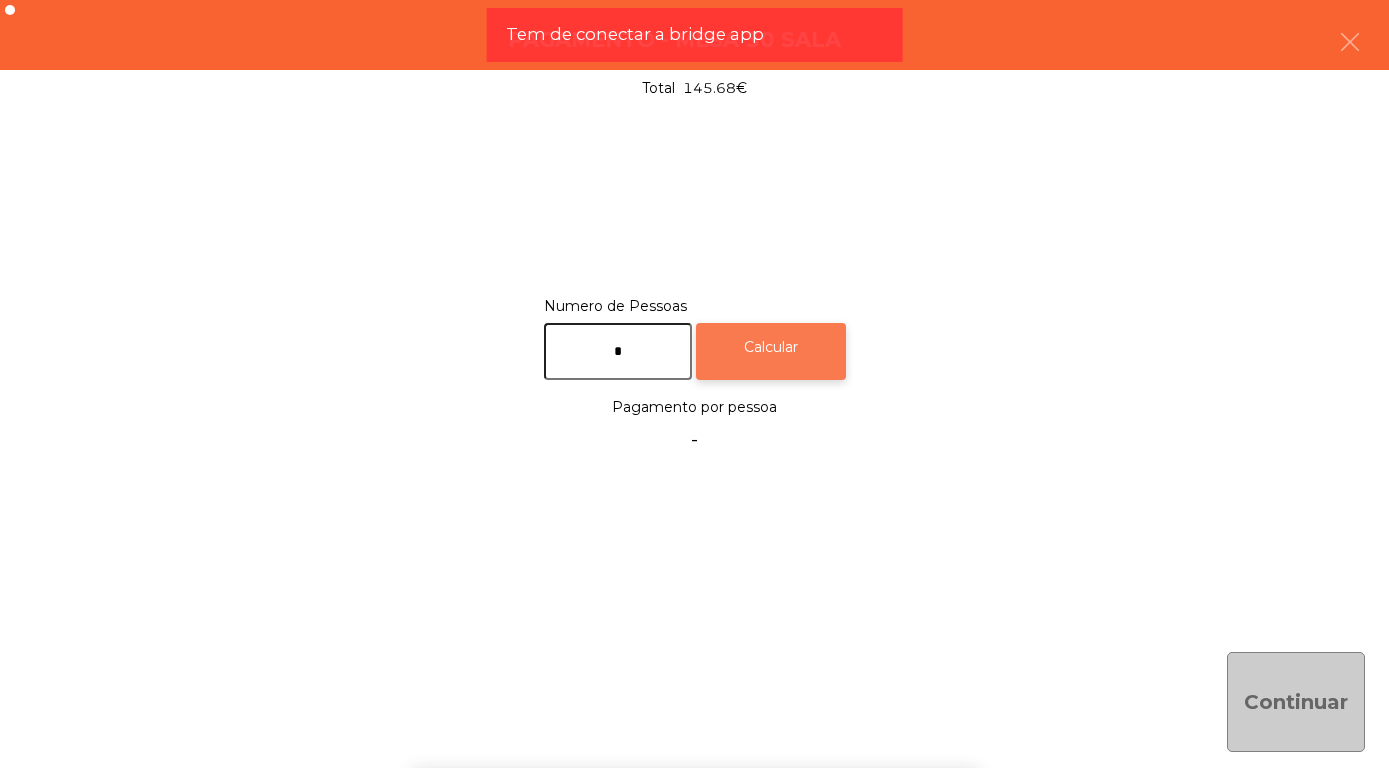 click on "Calcular" 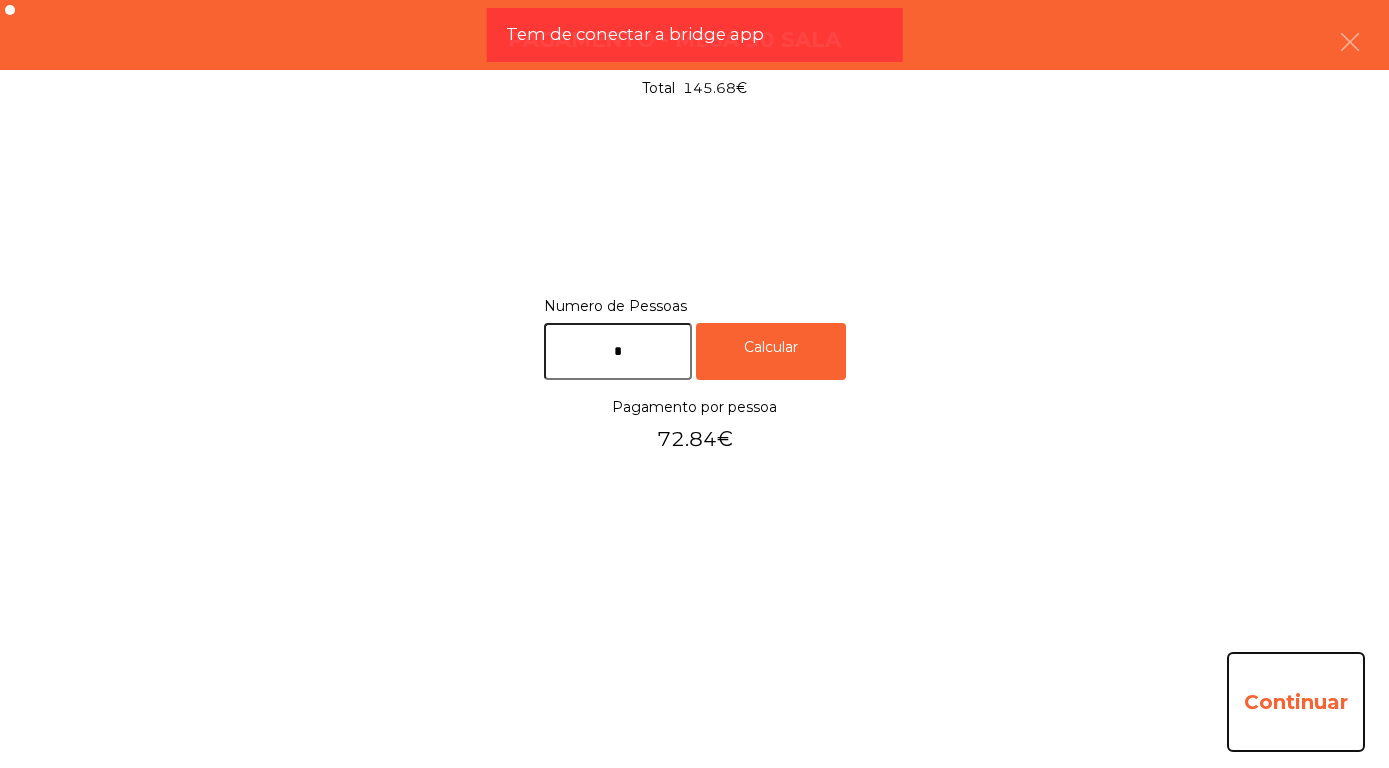 click on "Continuar" 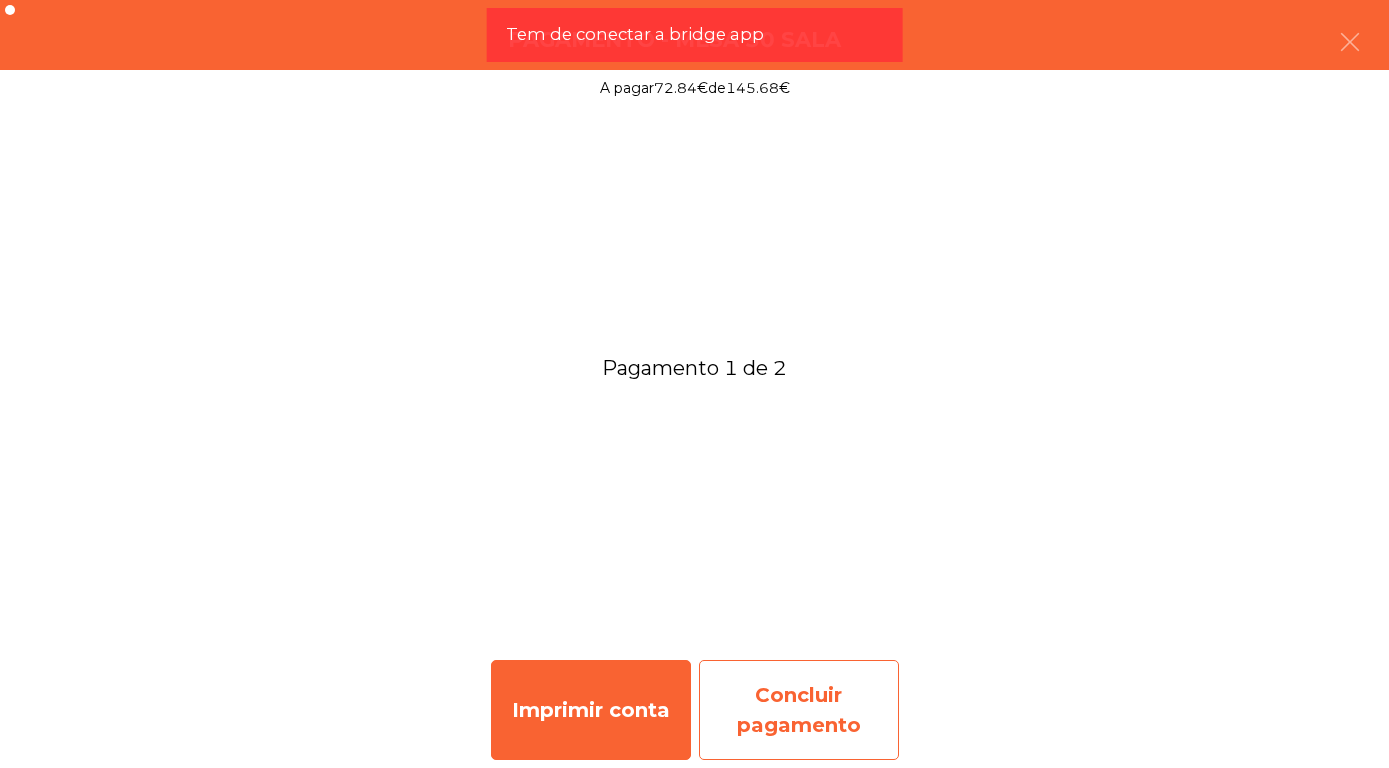 click on "Concluir pagamento" 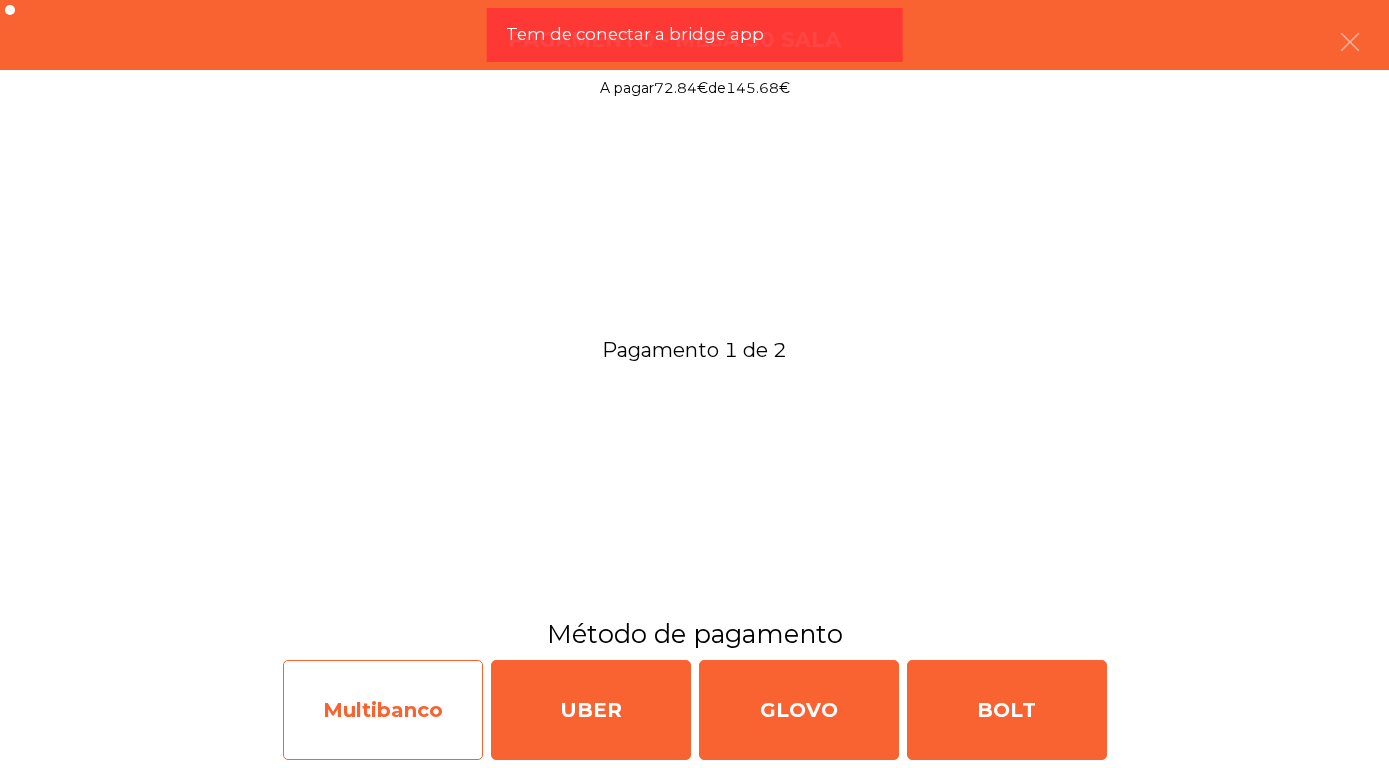 click on "Multibanco" 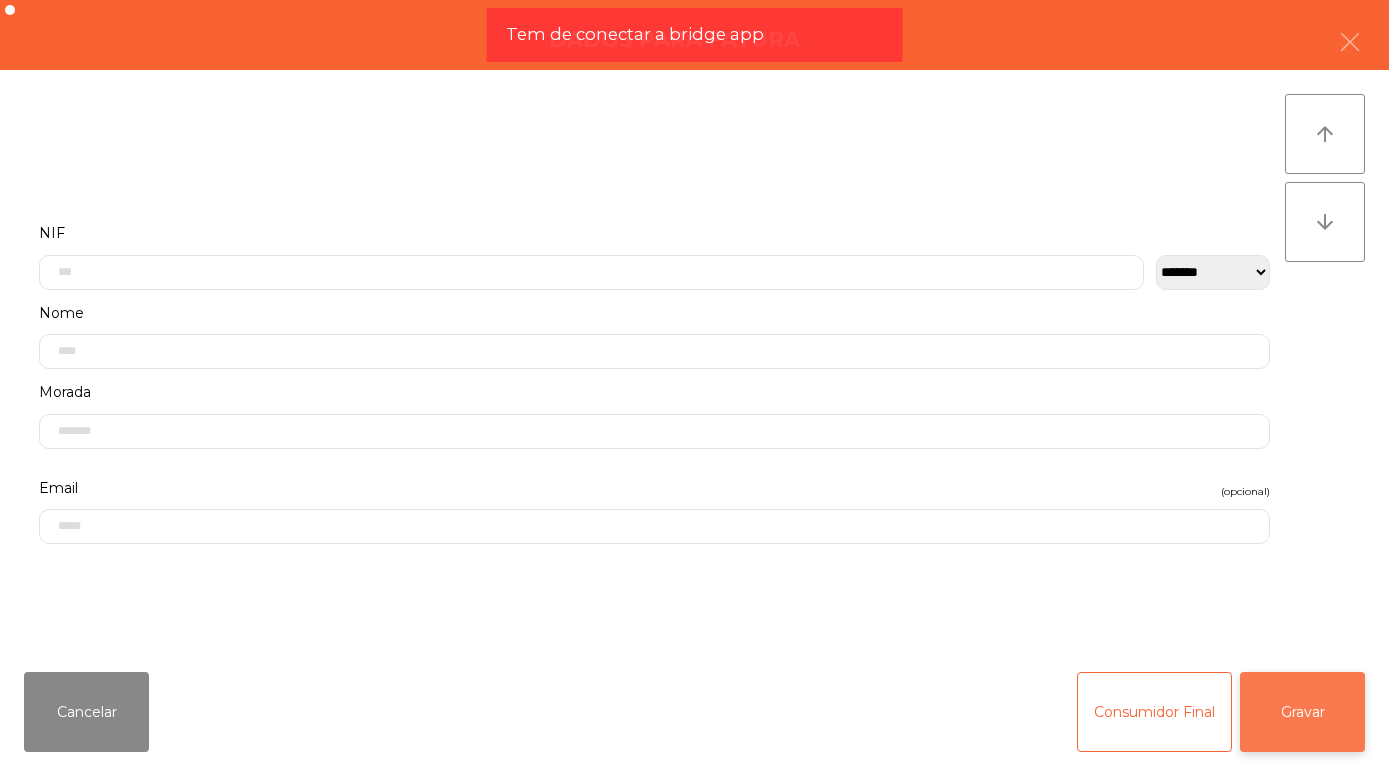 click on "Gravar" 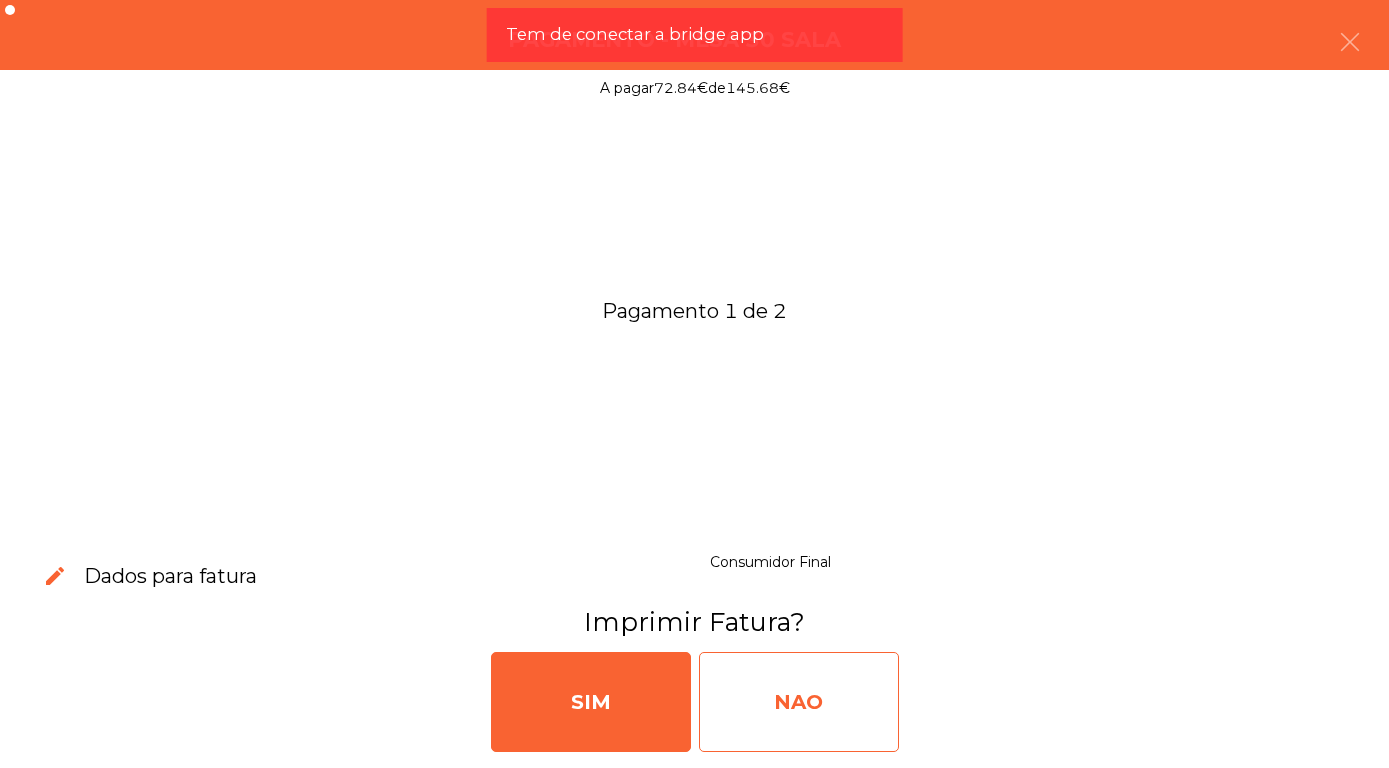 click on "NAO" 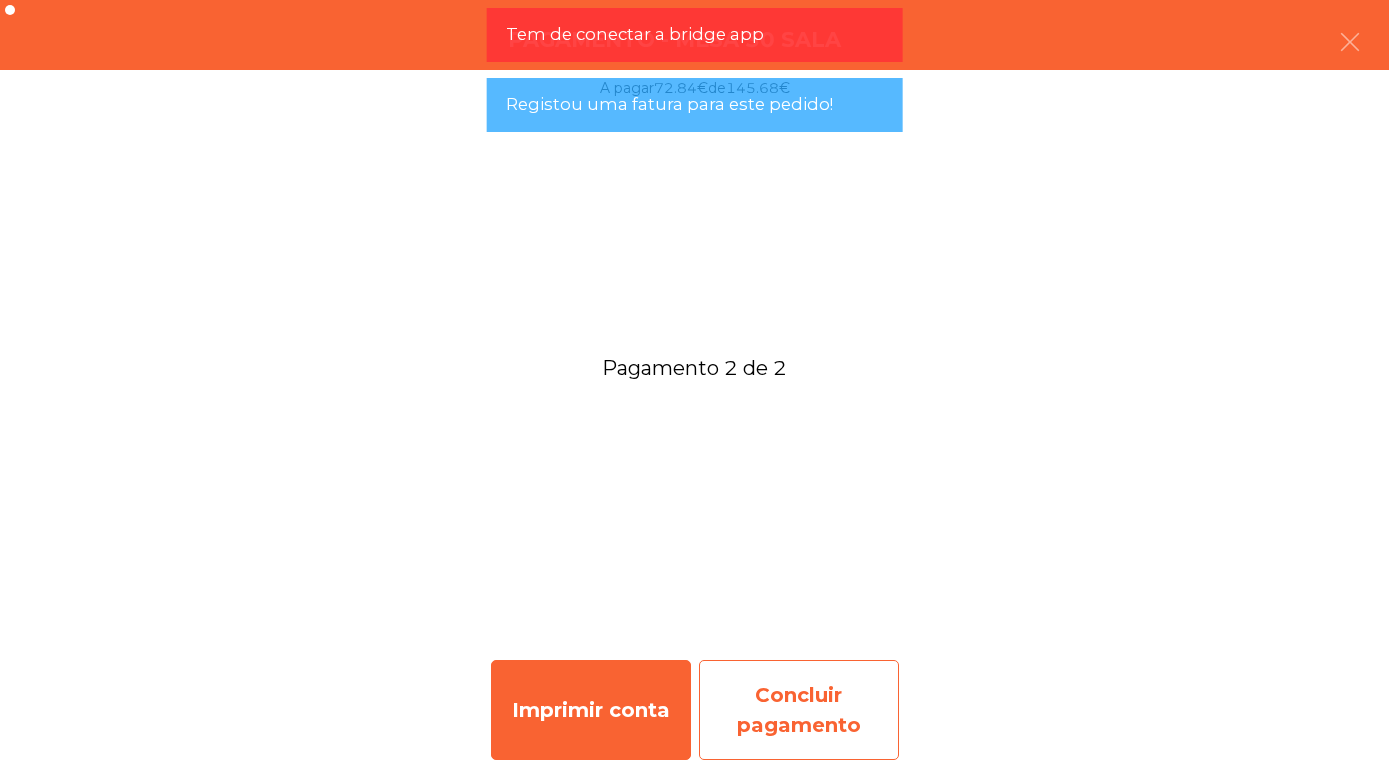click on "Concluir pagamento" 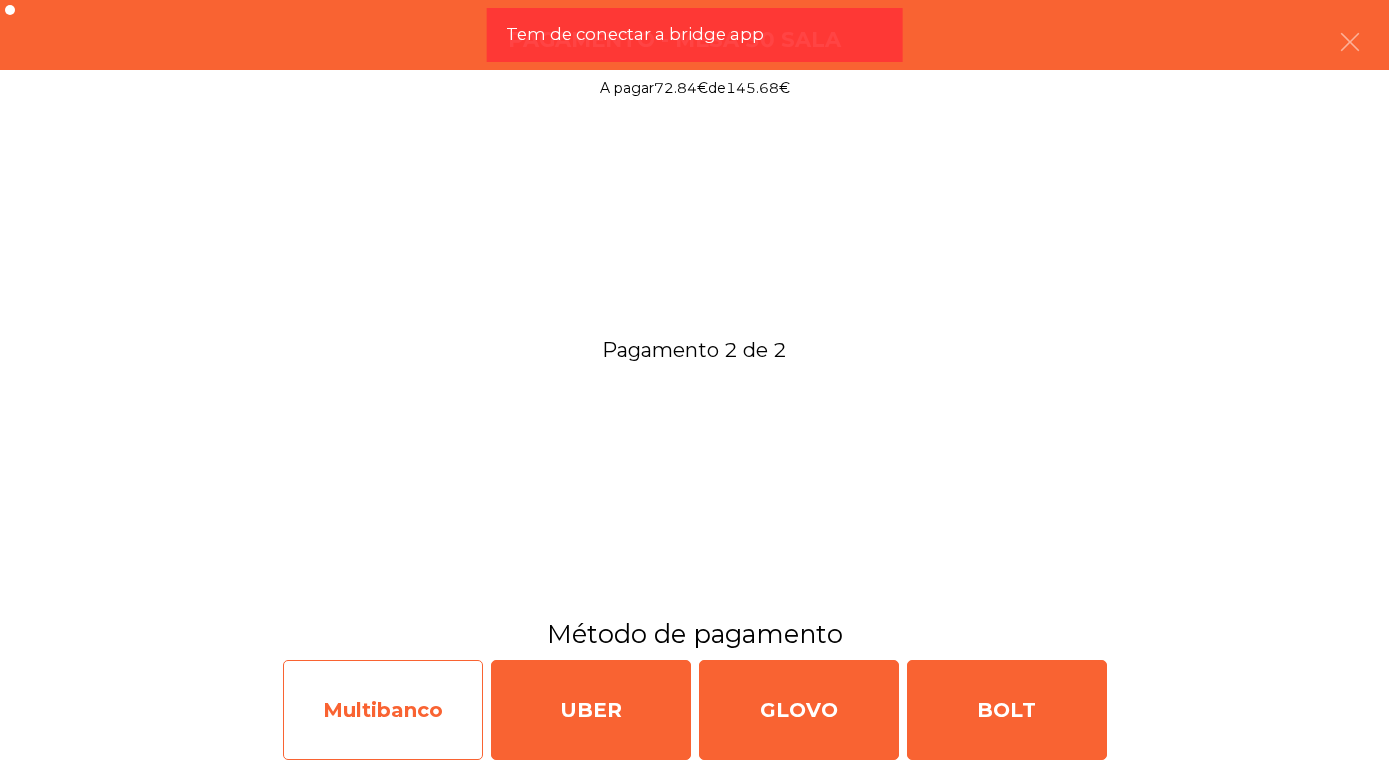click on "Multibanco" 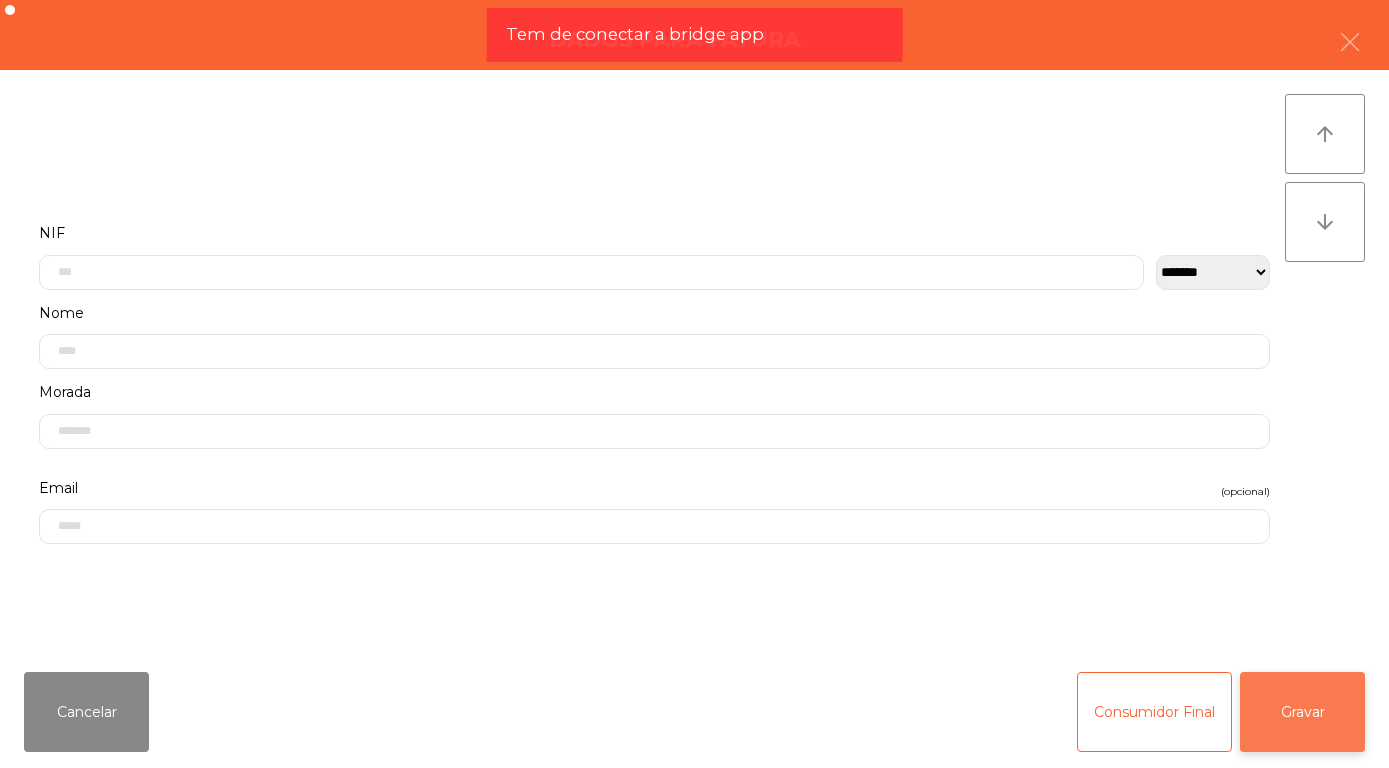 click on "Gravar" 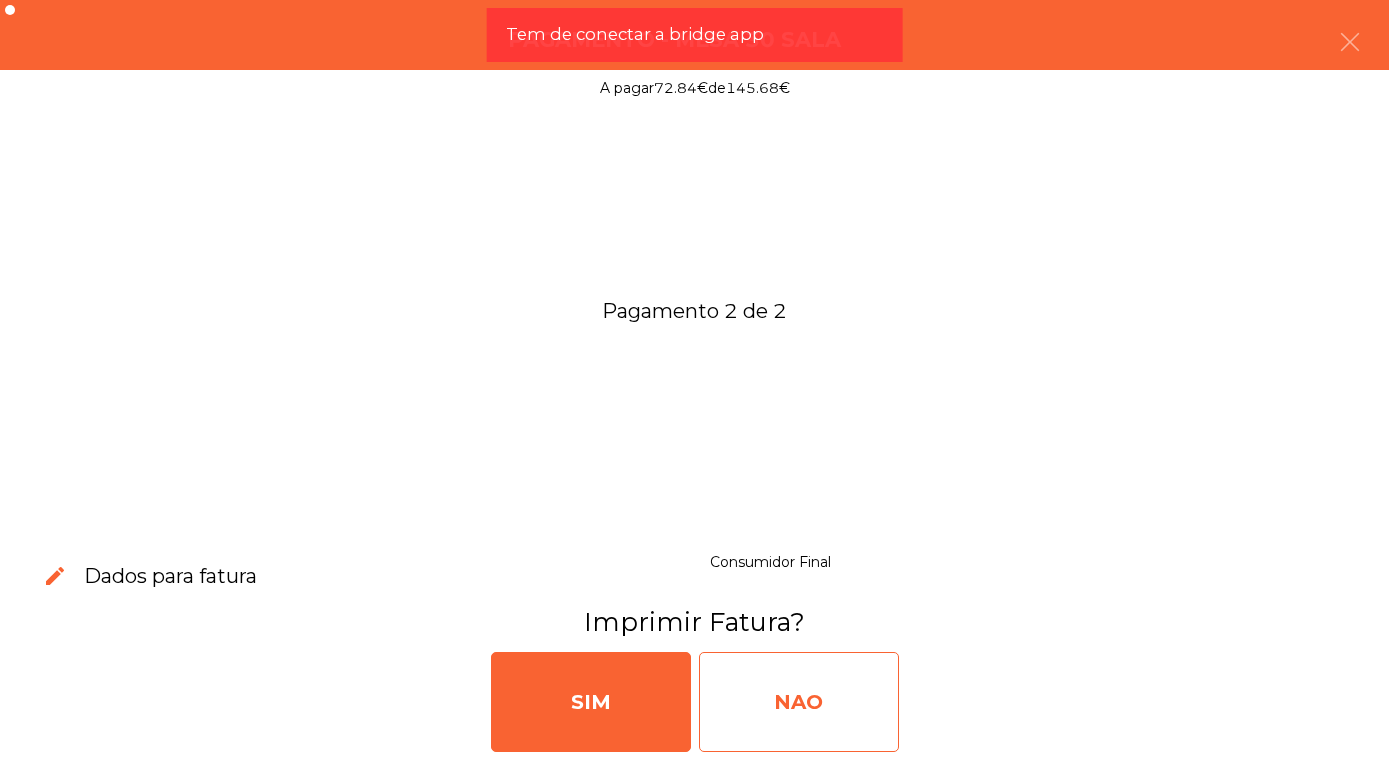 click on "NAO" 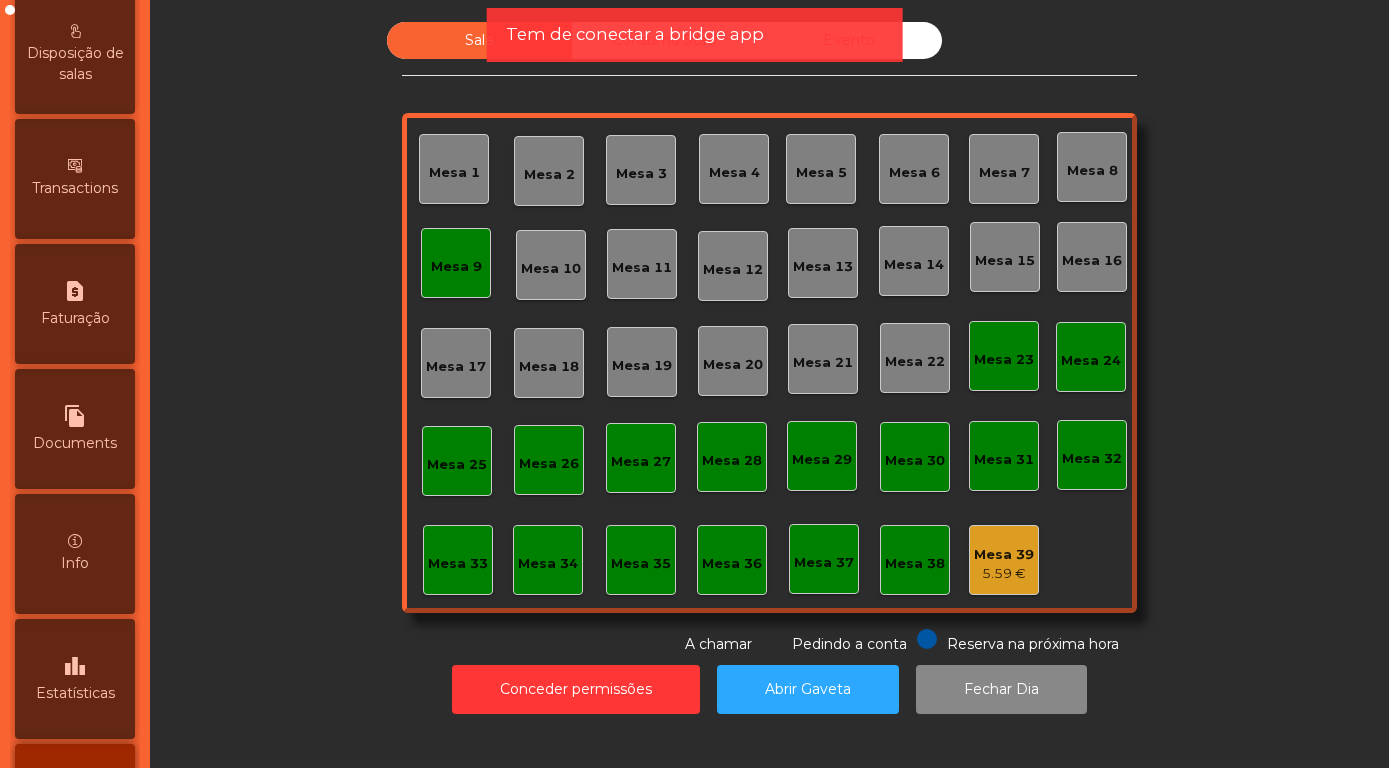 scroll, scrollTop: 948, scrollLeft: 0, axis: vertical 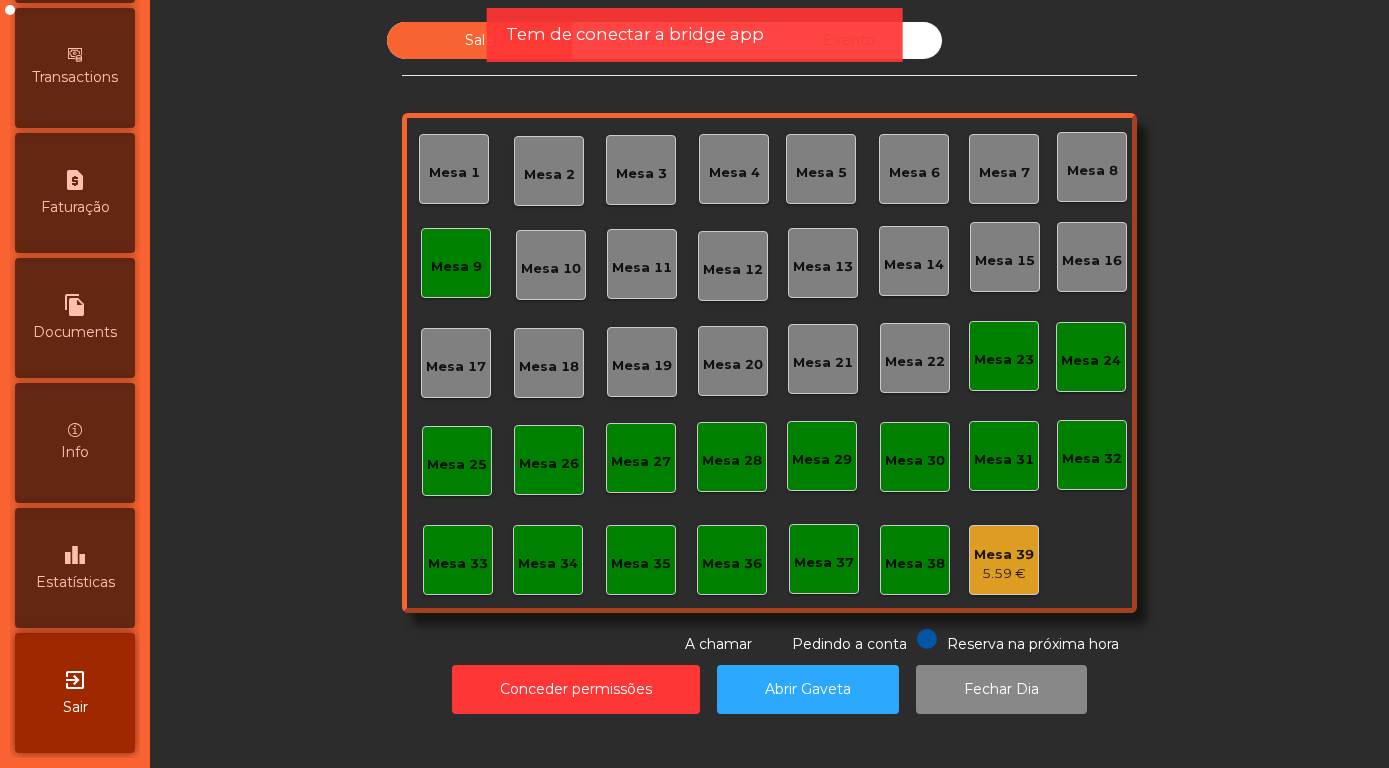 click on "leaderboard  Estatísticas" at bounding box center [75, 568] 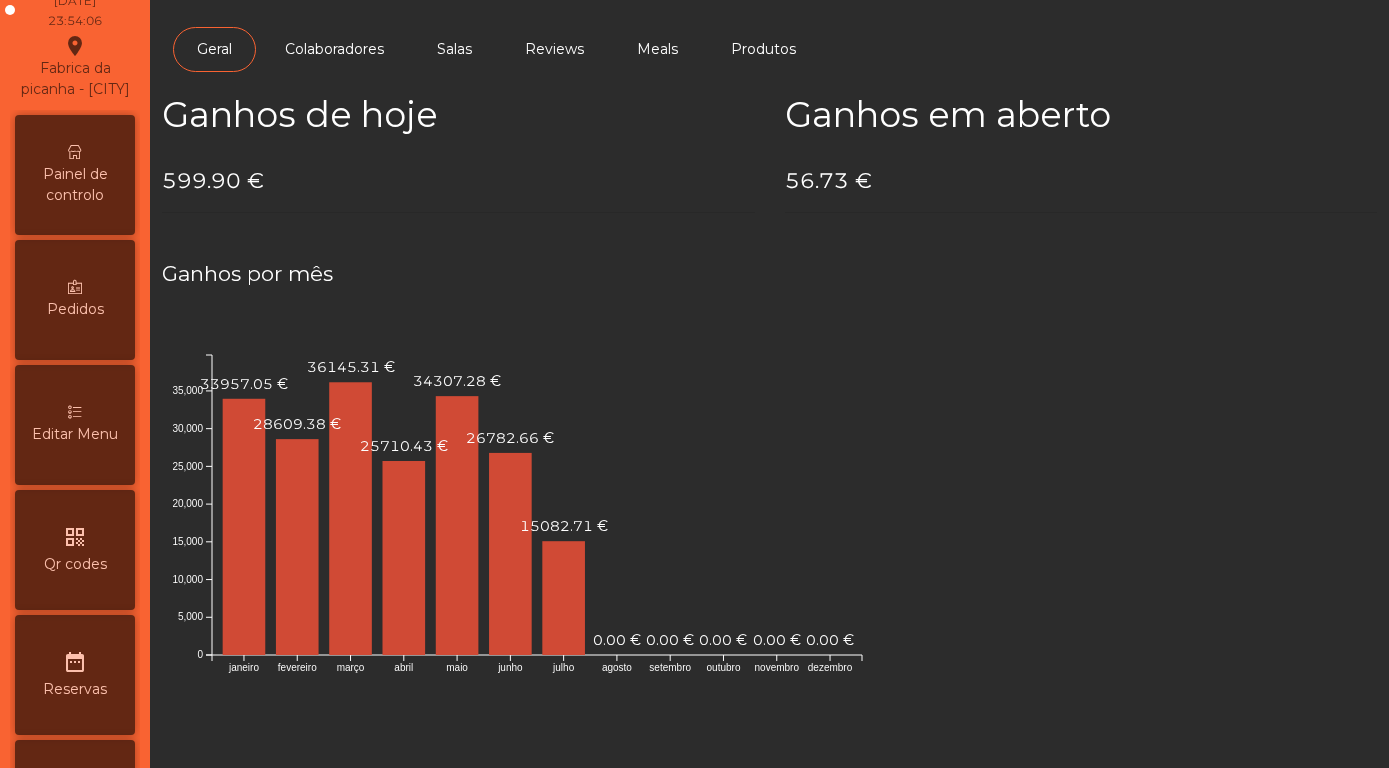 scroll, scrollTop: 0, scrollLeft: 0, axis: both 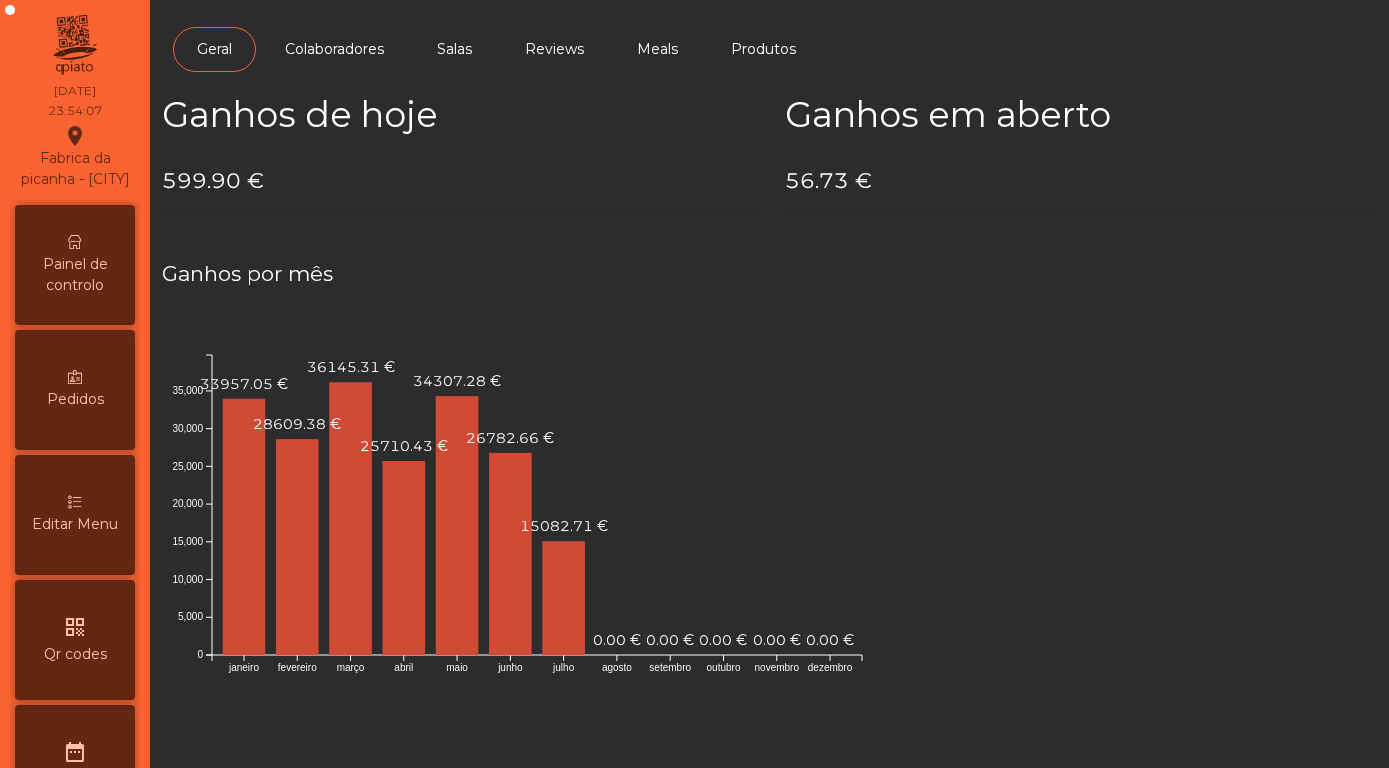 click on "Painel de controlo" at bounding box center (75, 265) 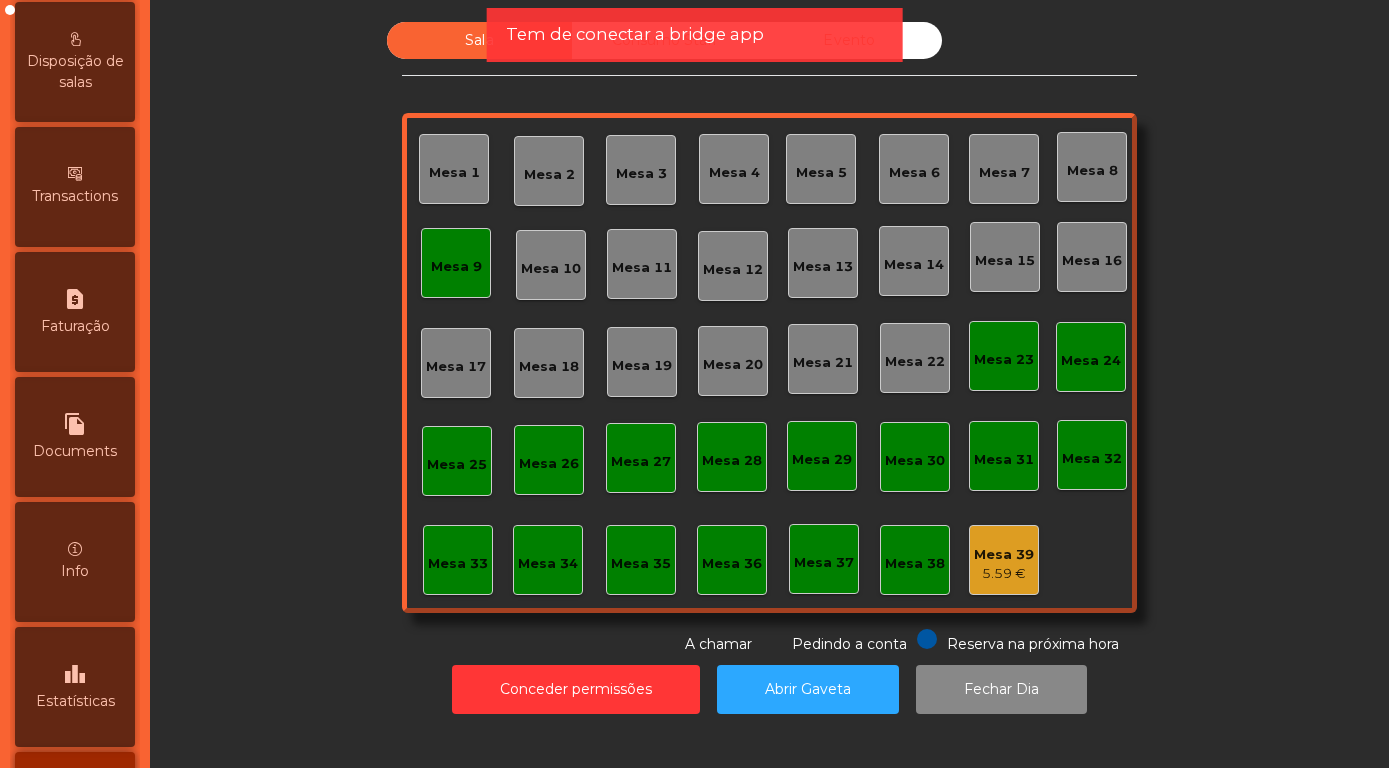 scroll, scrollTop: 948, scrollLeft: 0, axis: vertical 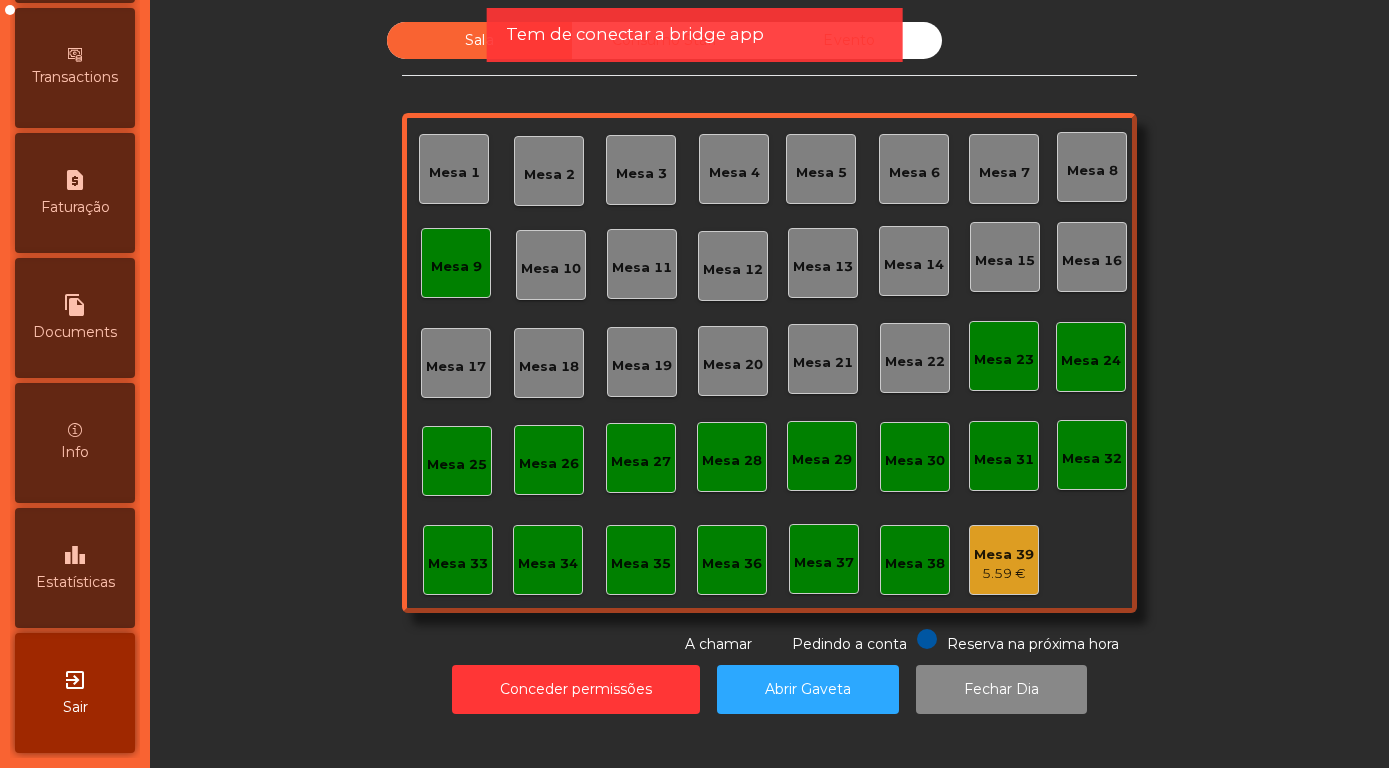 click on "Estatísticas" at bounding box center (75, 582) 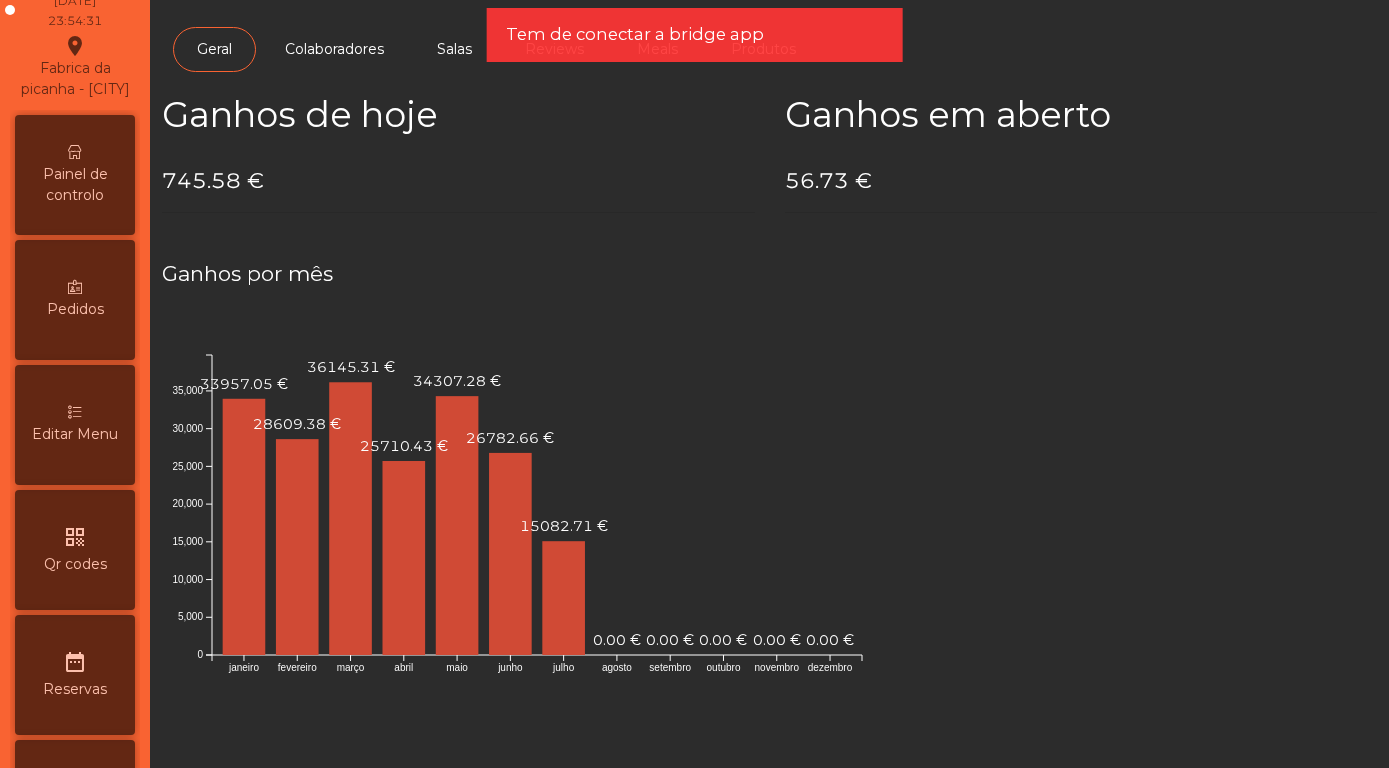 scroll, scrollTop: 0, scrollLeft: 0, axis: both 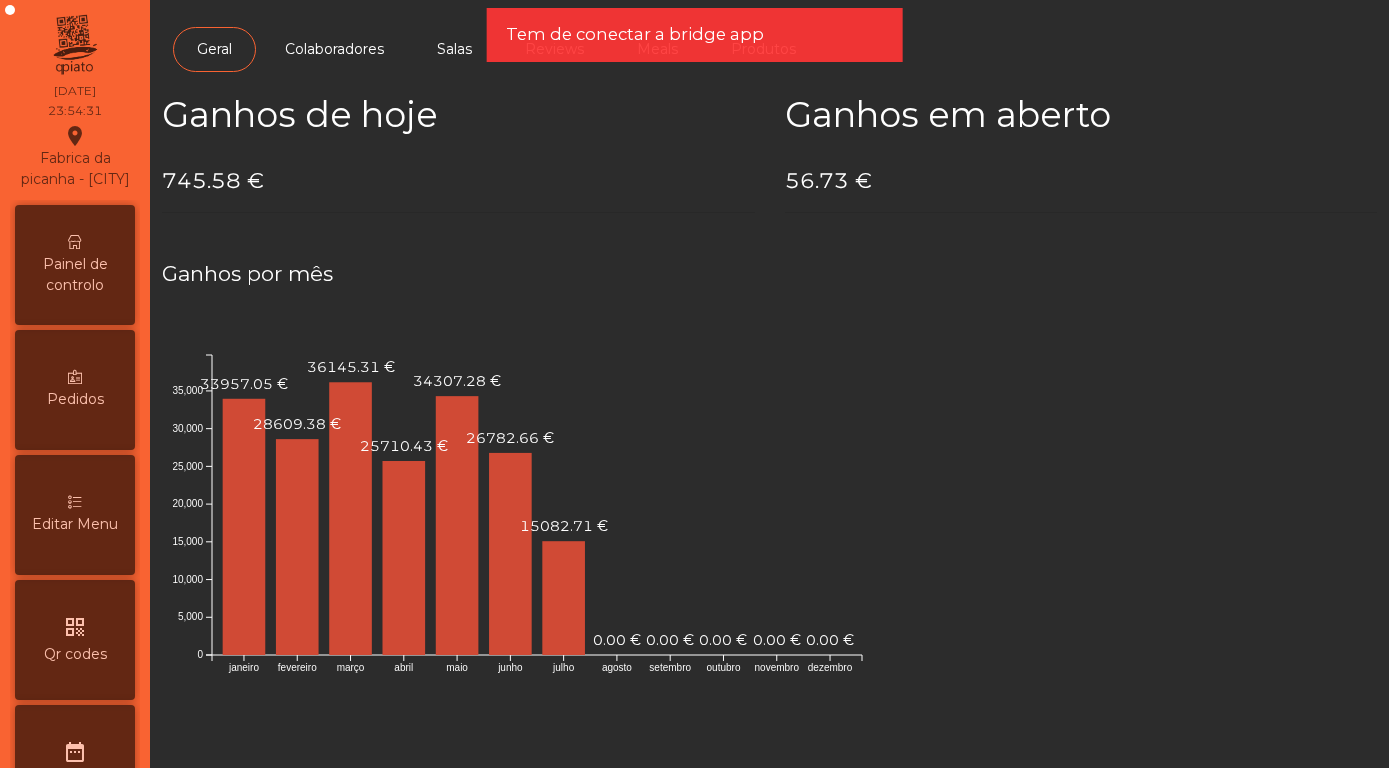 click on "Painel de controlo" at bounding box center [75, 275] 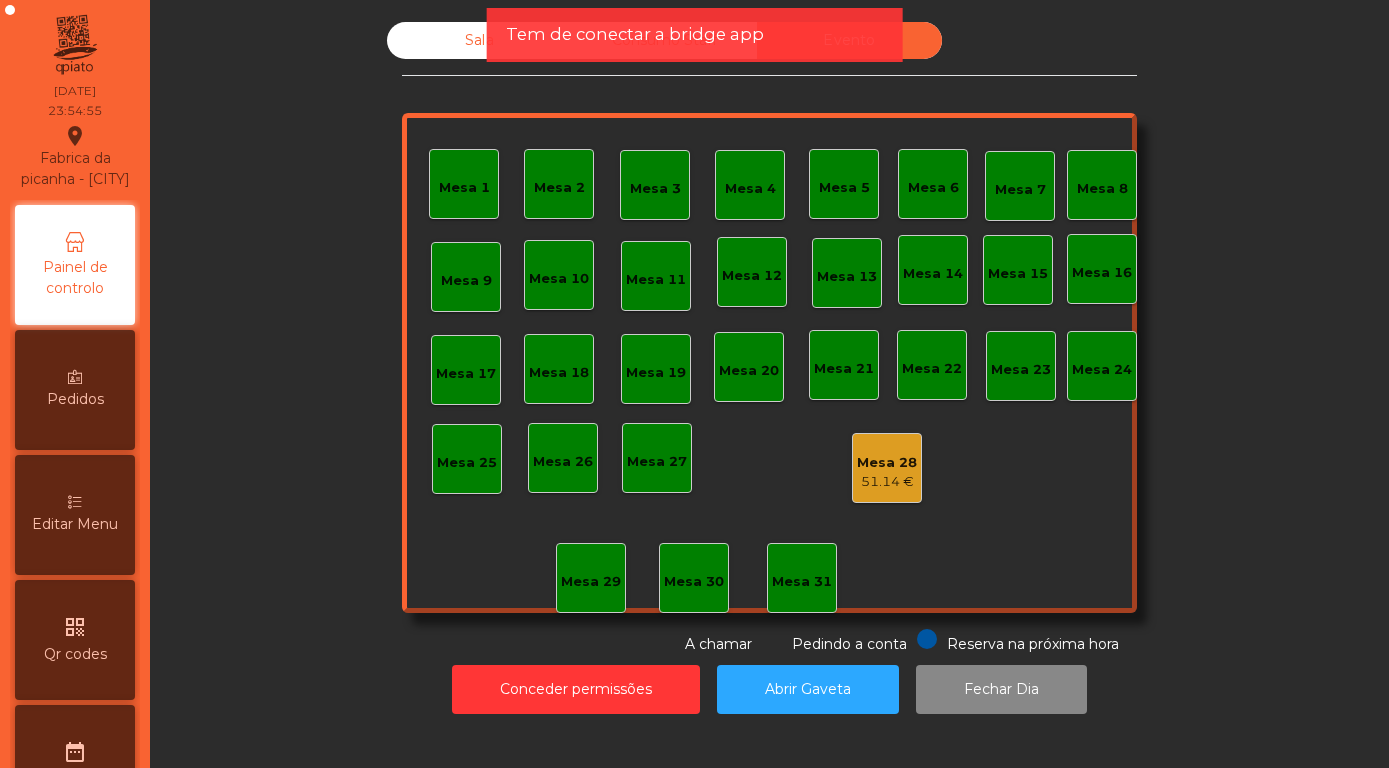 click on "Mesa 28" 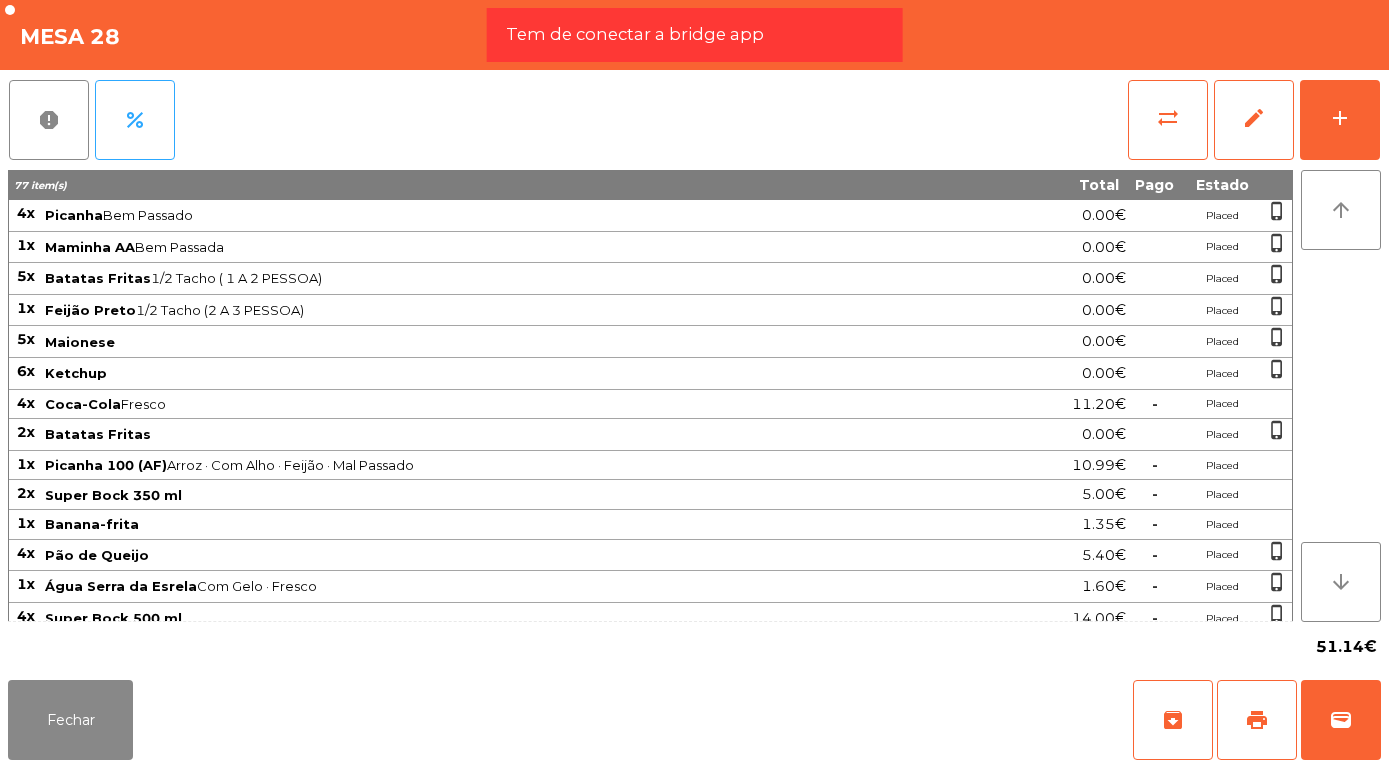 click on "4x" 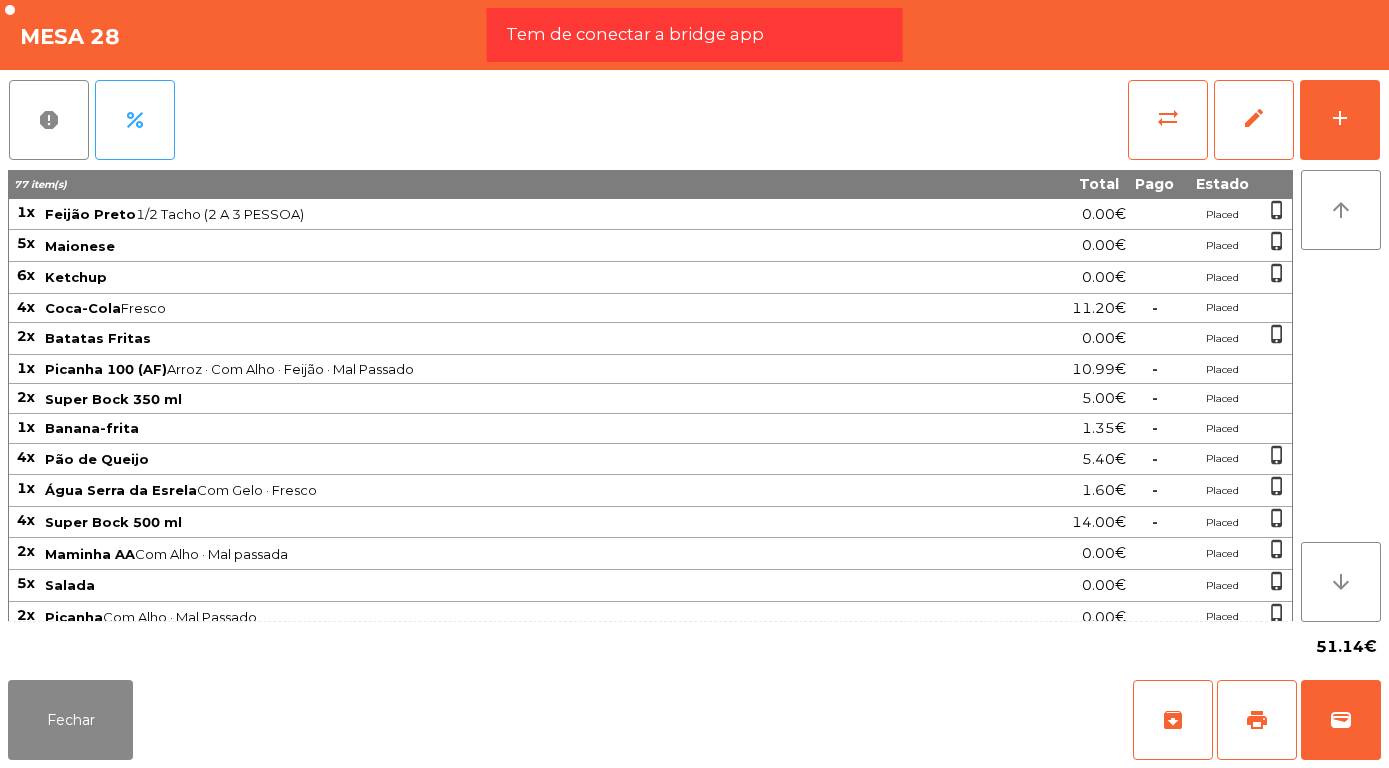 scroll, scrollTop: 414, scrollLeft: 0, axis: vertical 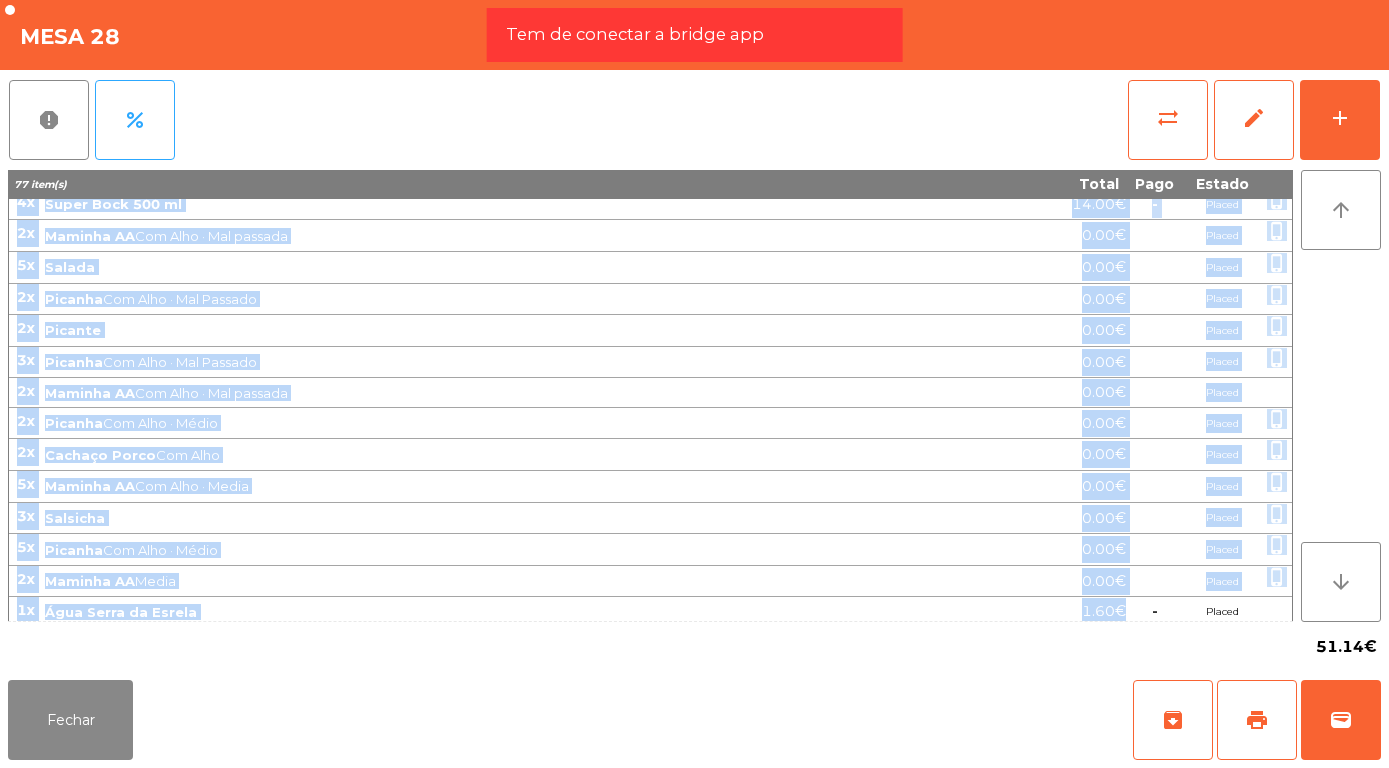 drag, startPoint x: 20, startPoint y: 212, endPoint x: 1123, endPoint y: 621, distance: 1176.3885 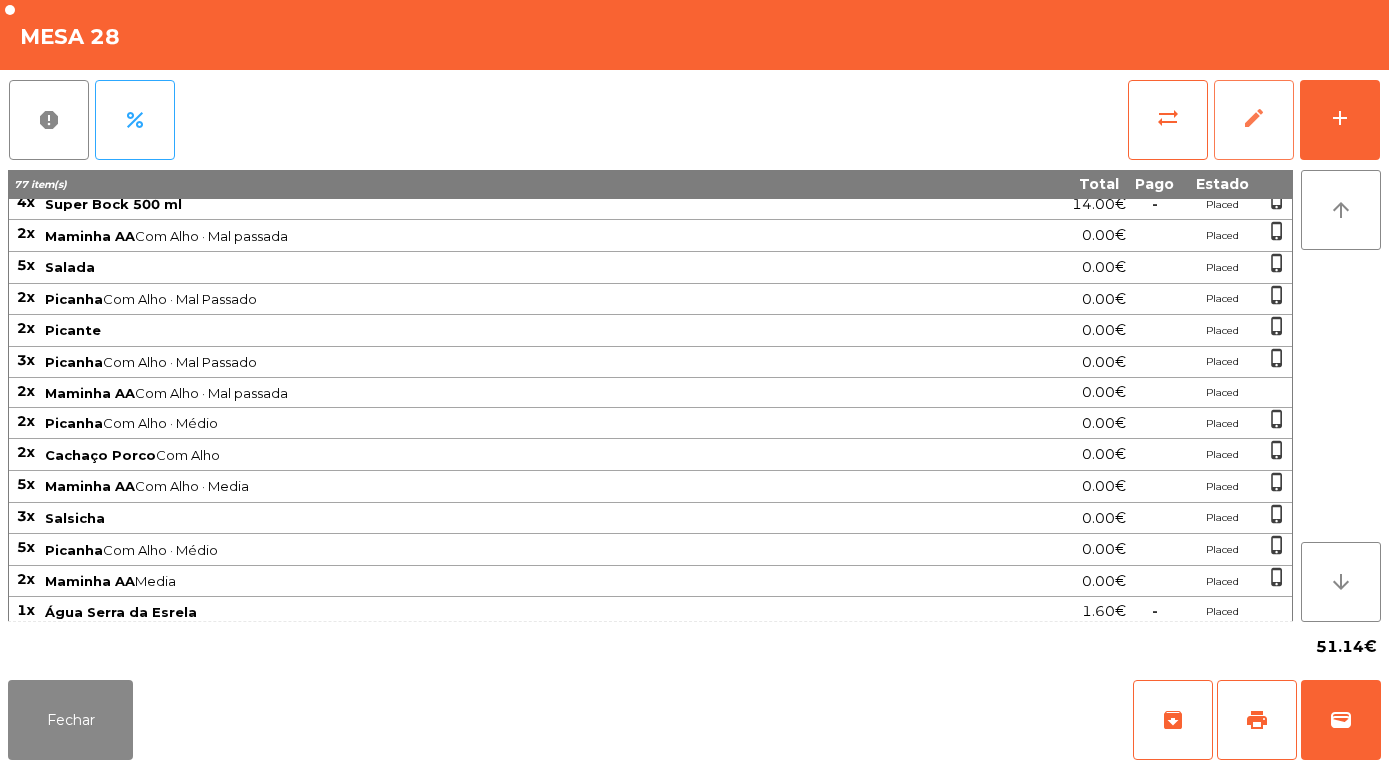 click on "edit" 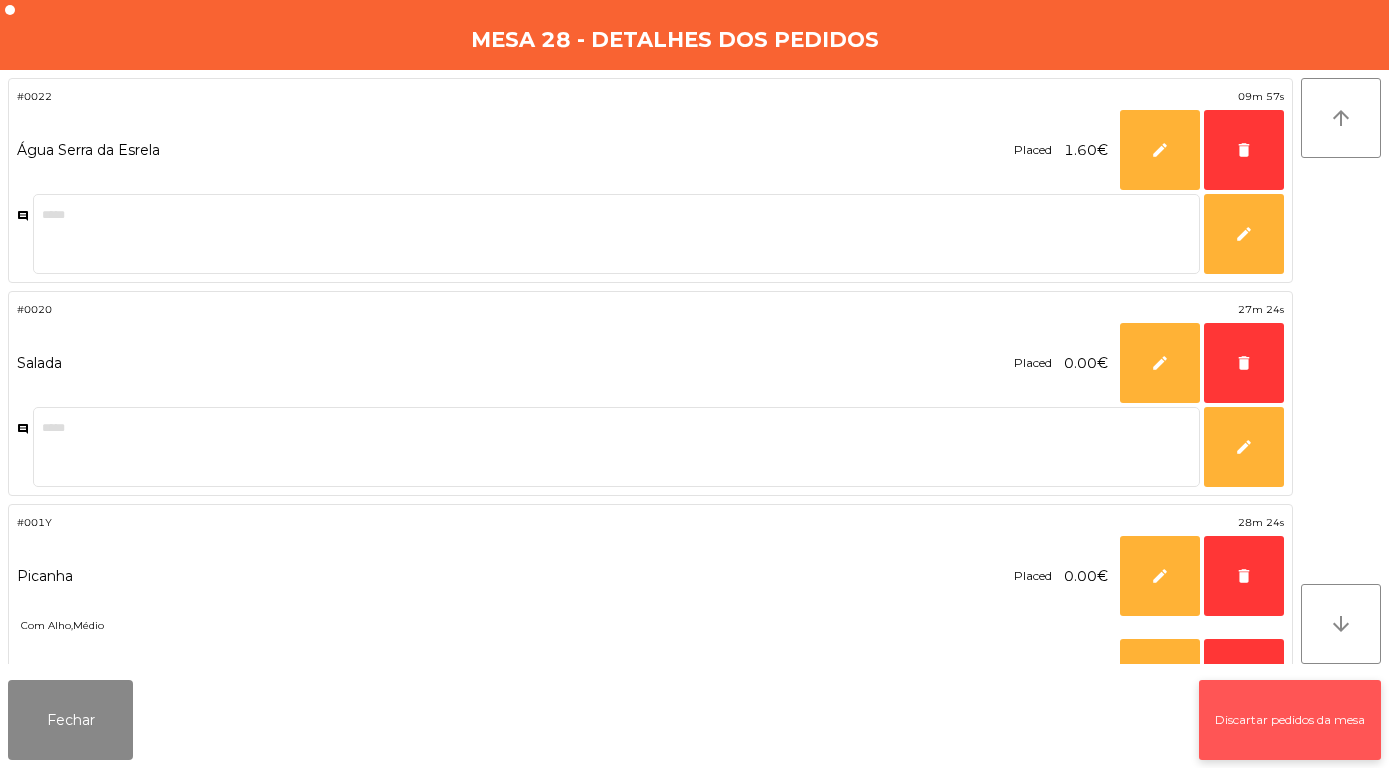 click on "Discartar pedidos da mesa" 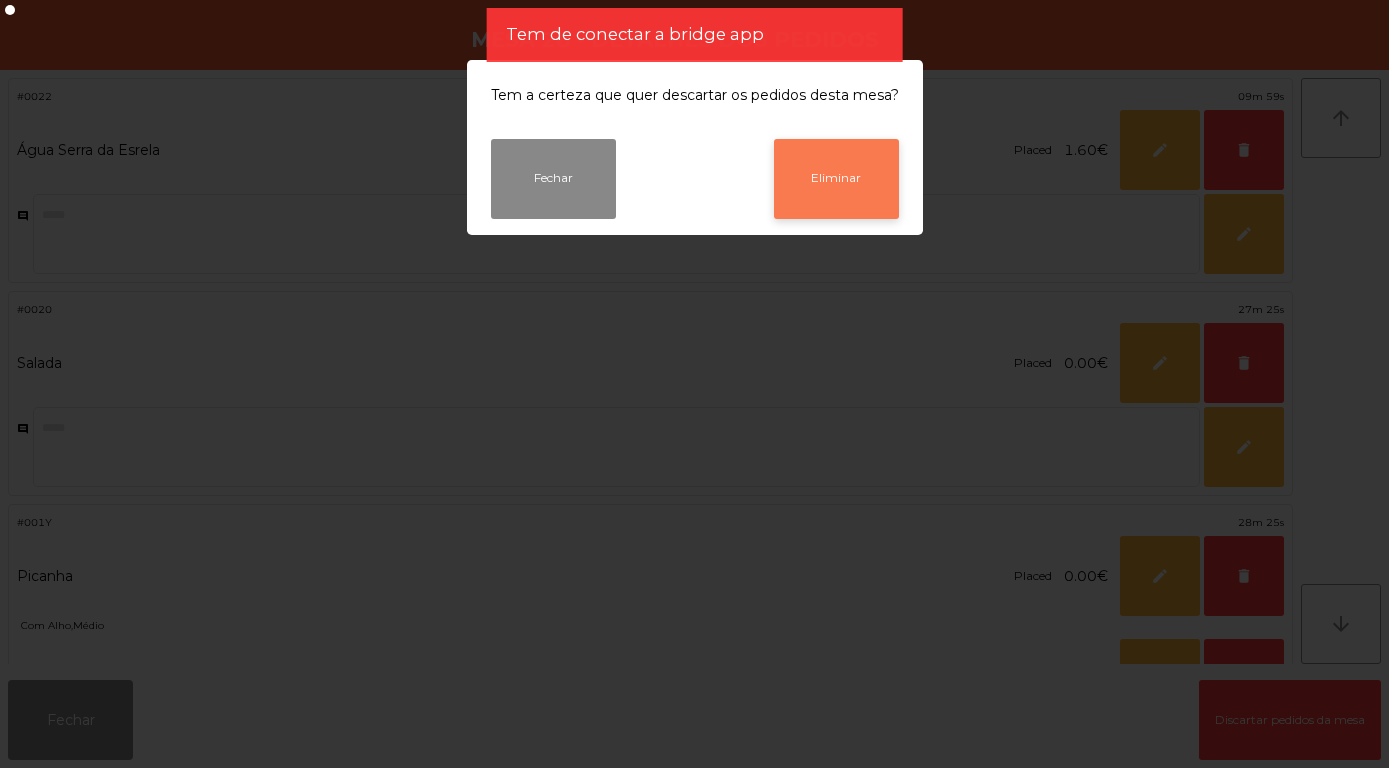 click on "Eliminar" 